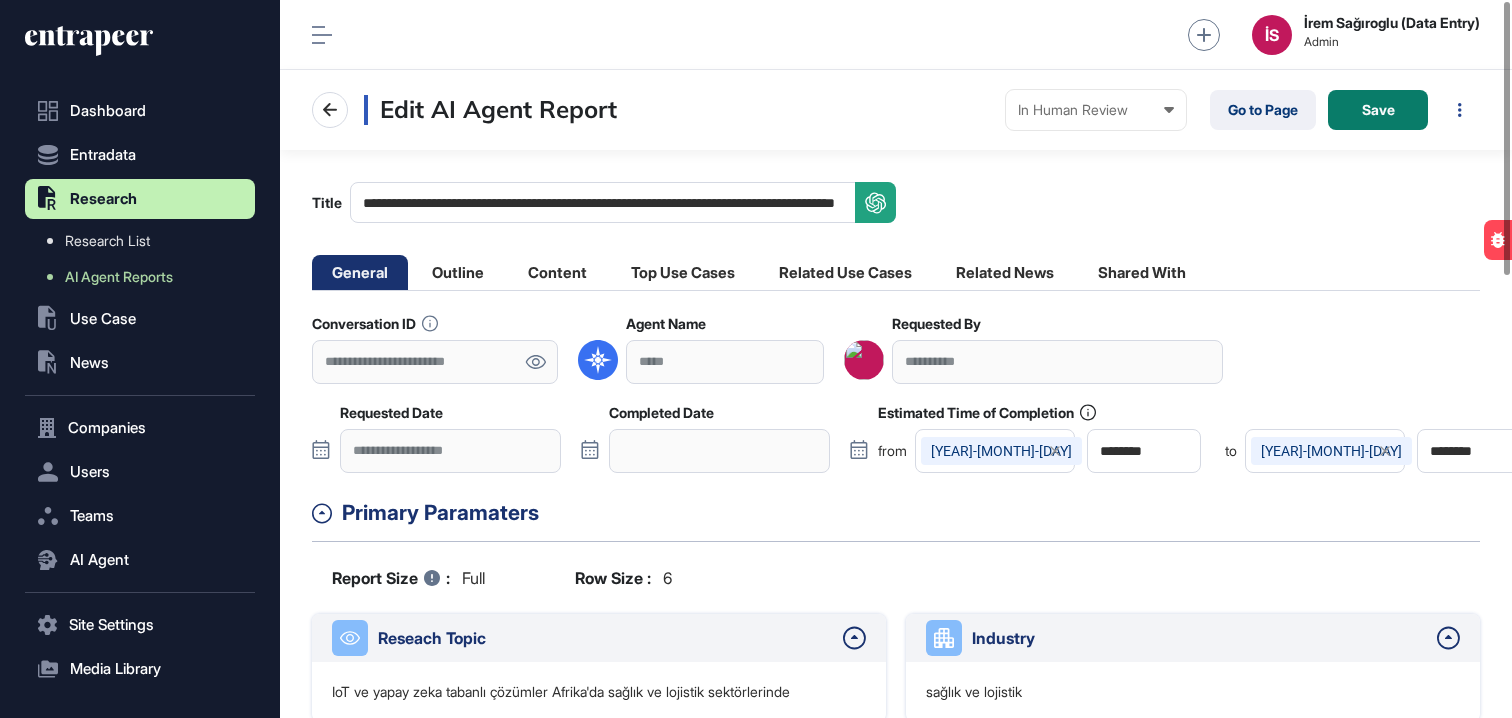 scroll, scrollTop: 0, scrollLeft: 0, axis: both 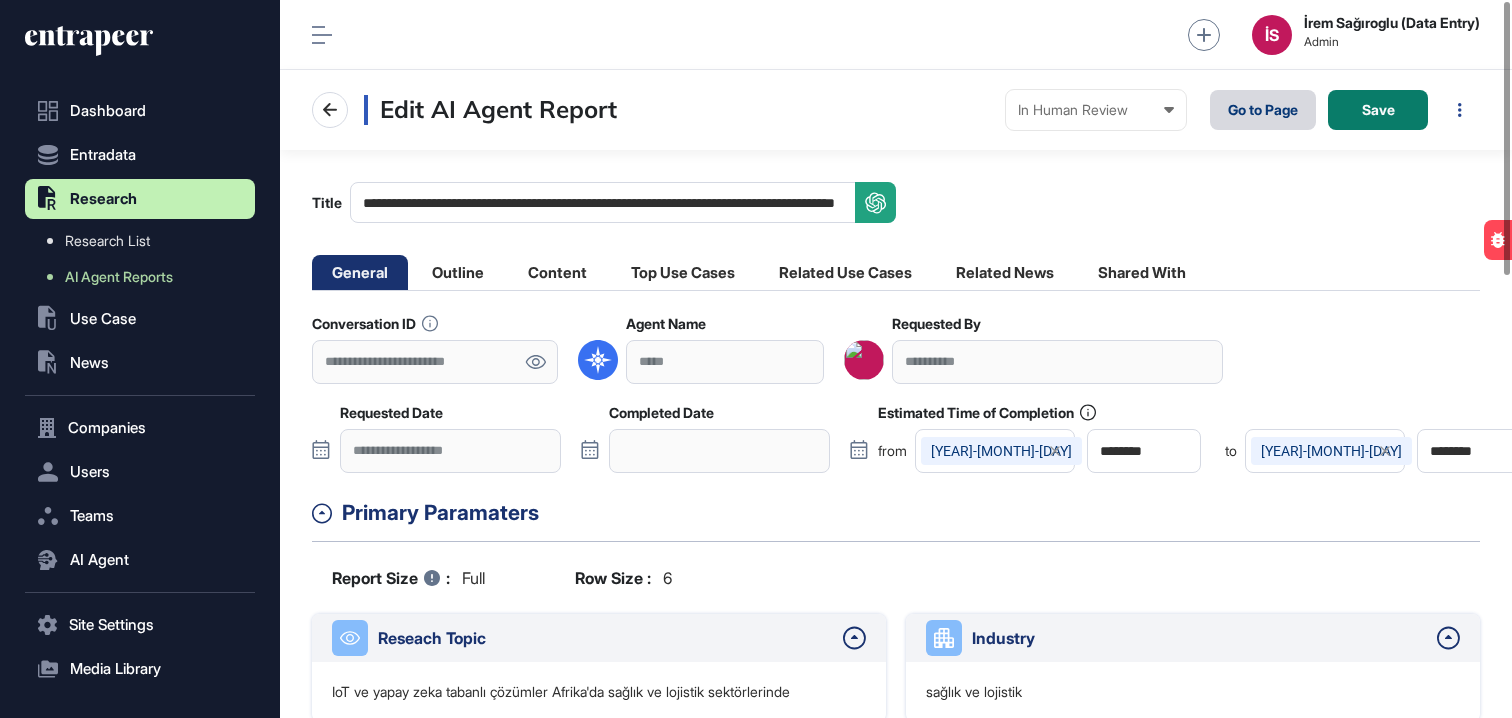 click on "Go to Page" at bounding box center [1263, 110] 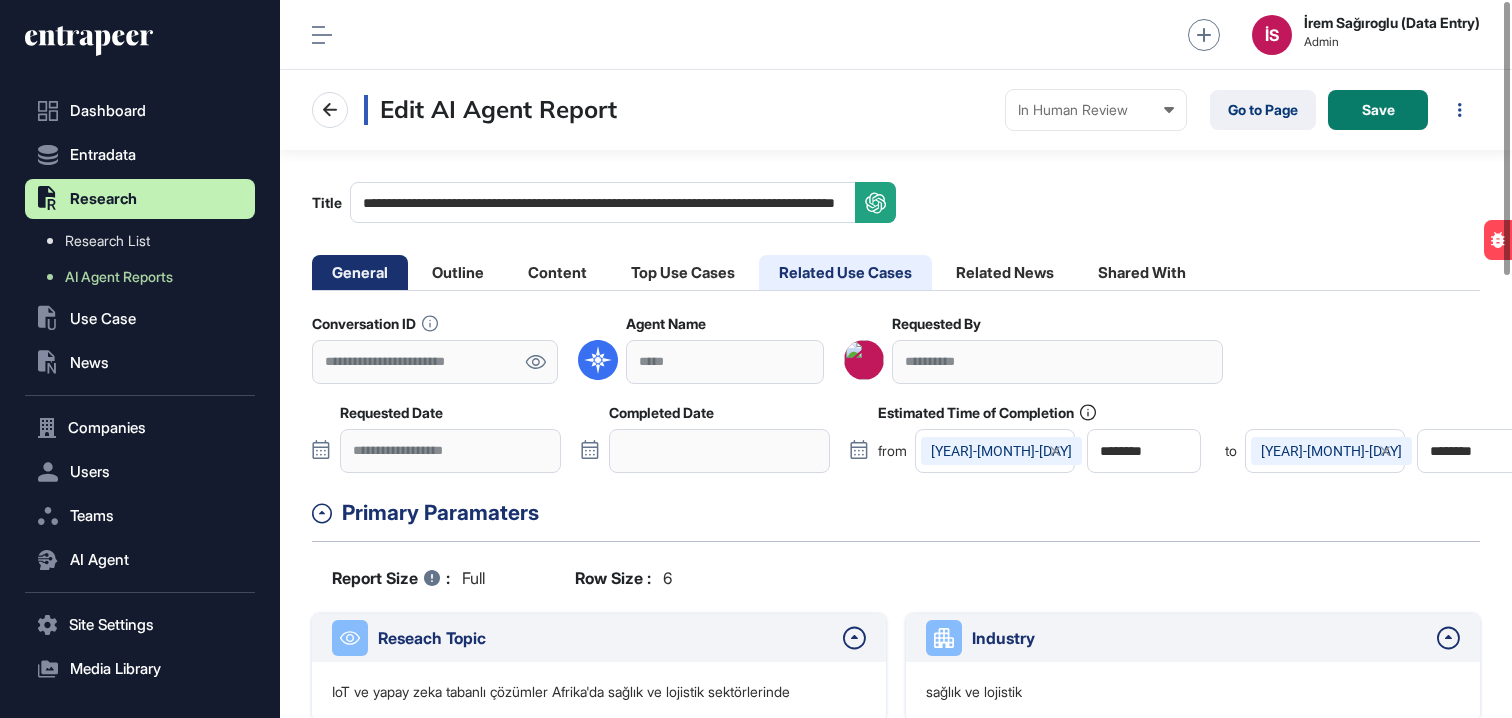 click on "Related Use Cases" 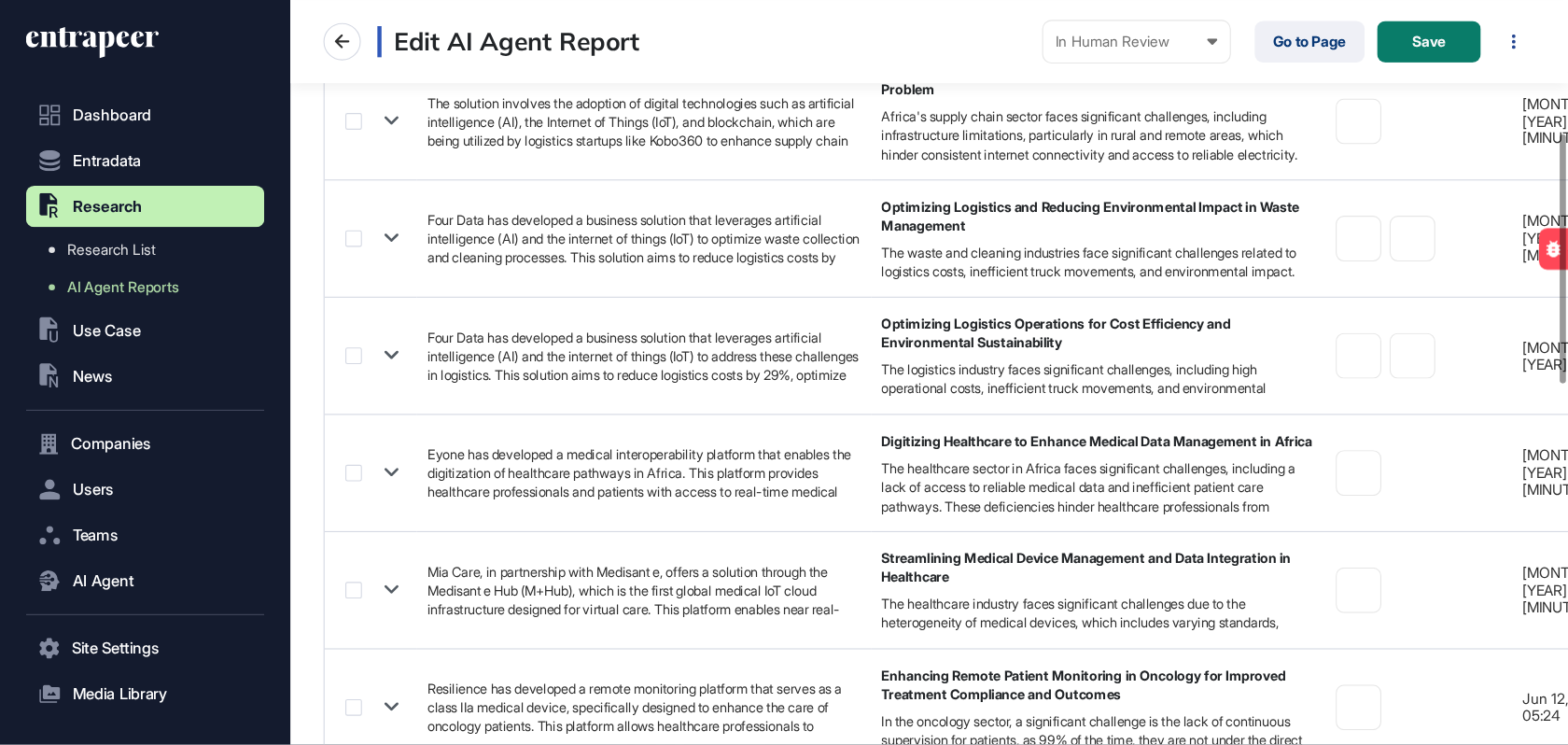 scroll, scrollTop: 1323, scrollLeft: 0, axis: vertical 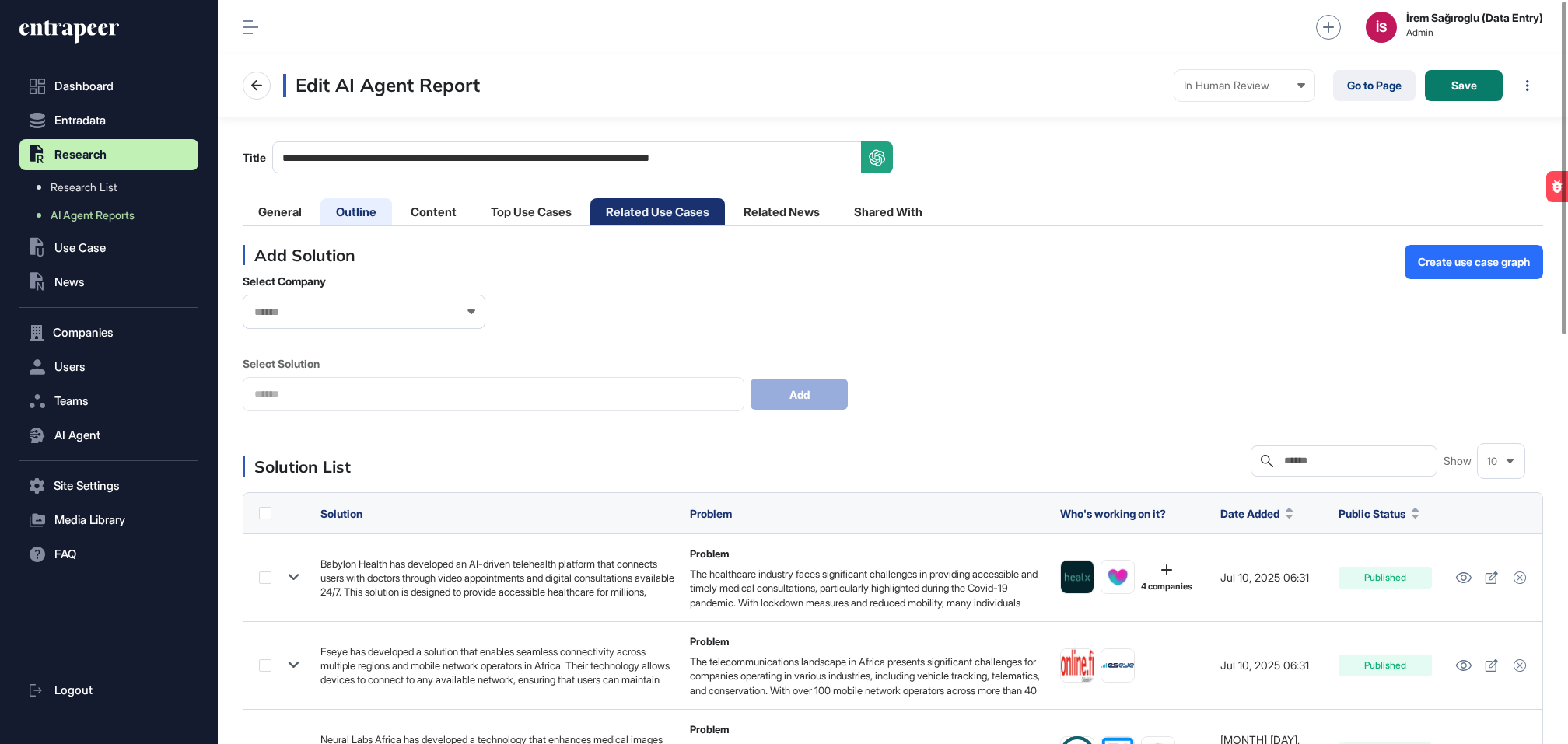 click on "Outline" 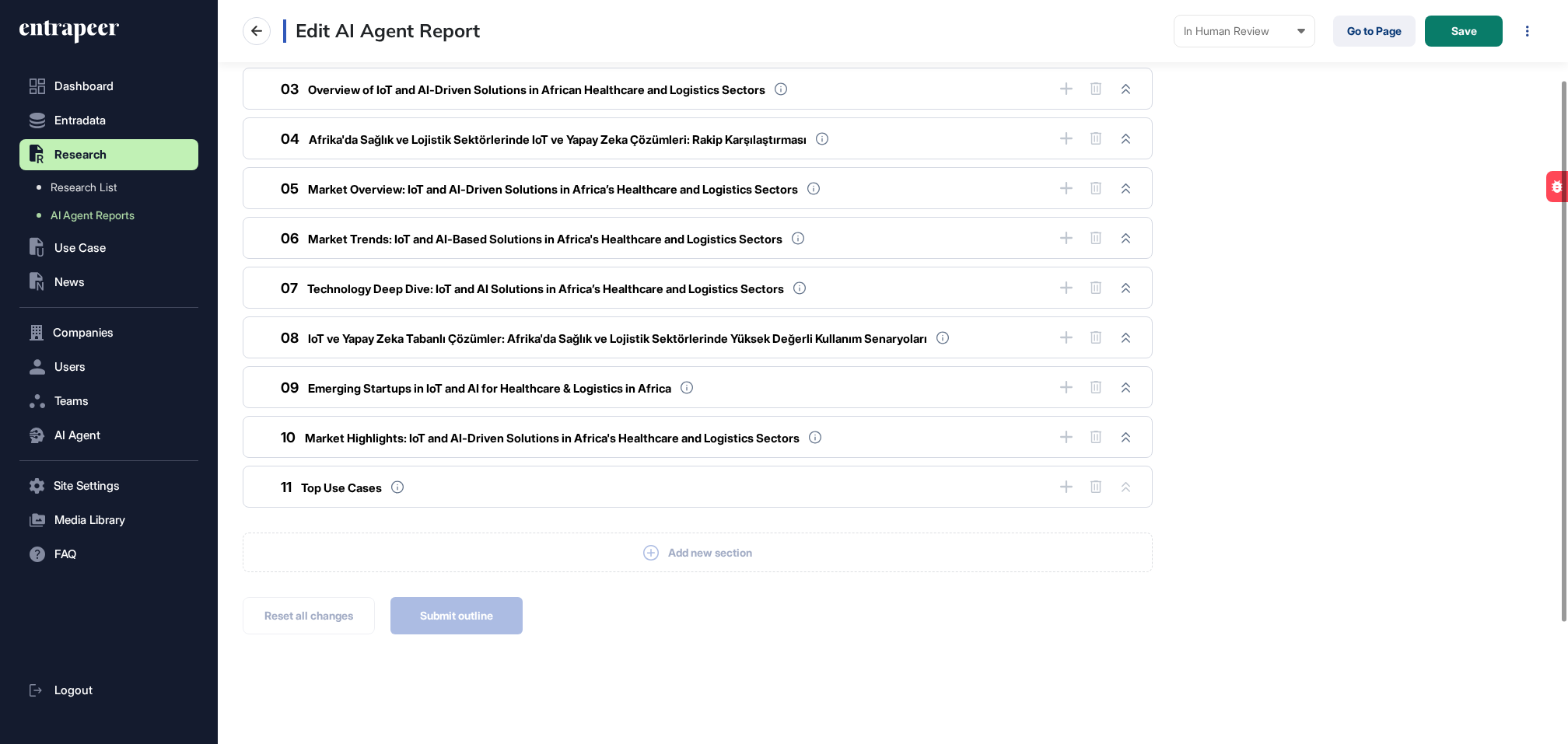 scroll, scrollTop: 0, scrollLeft: 0, axis: both 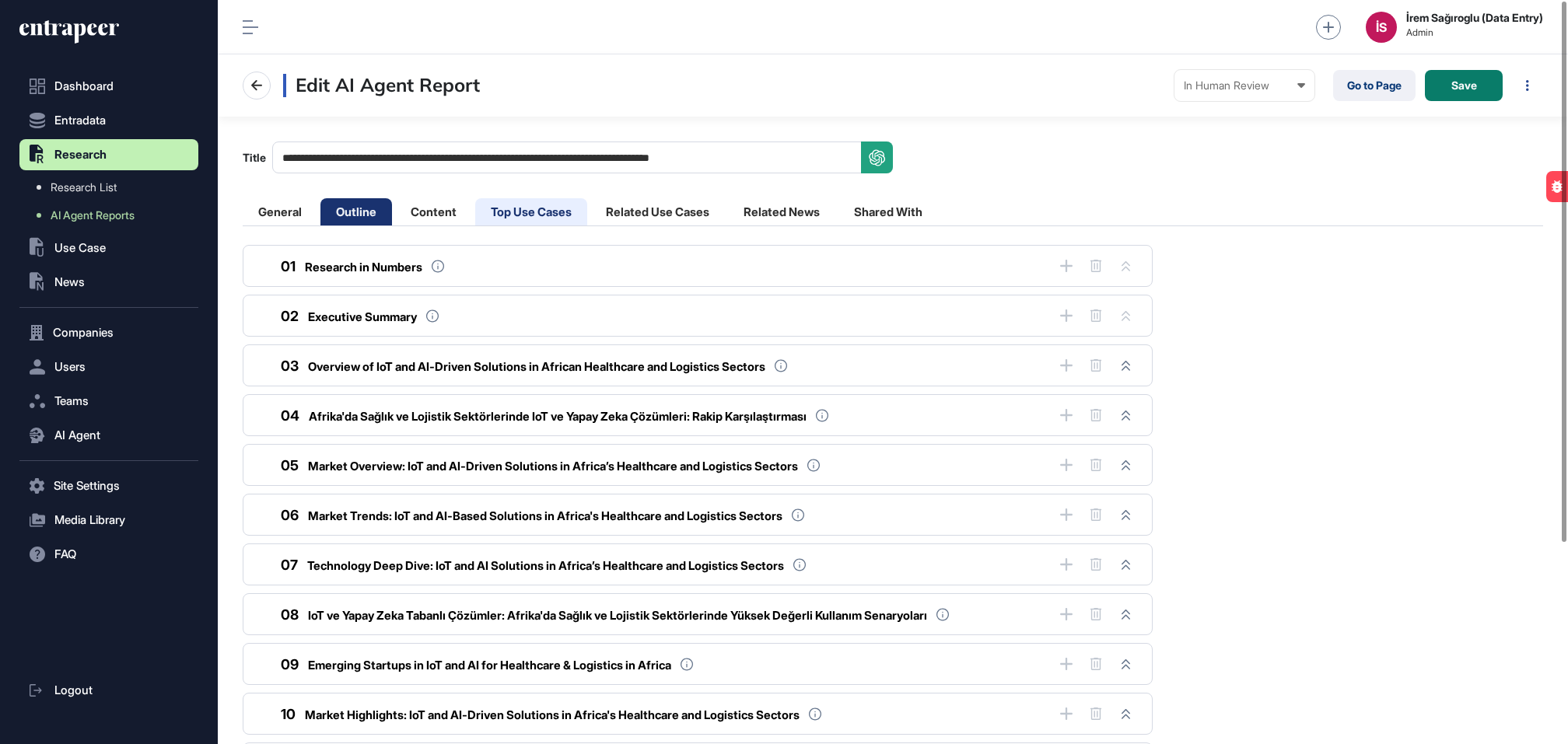 click on "Top Use Cases" 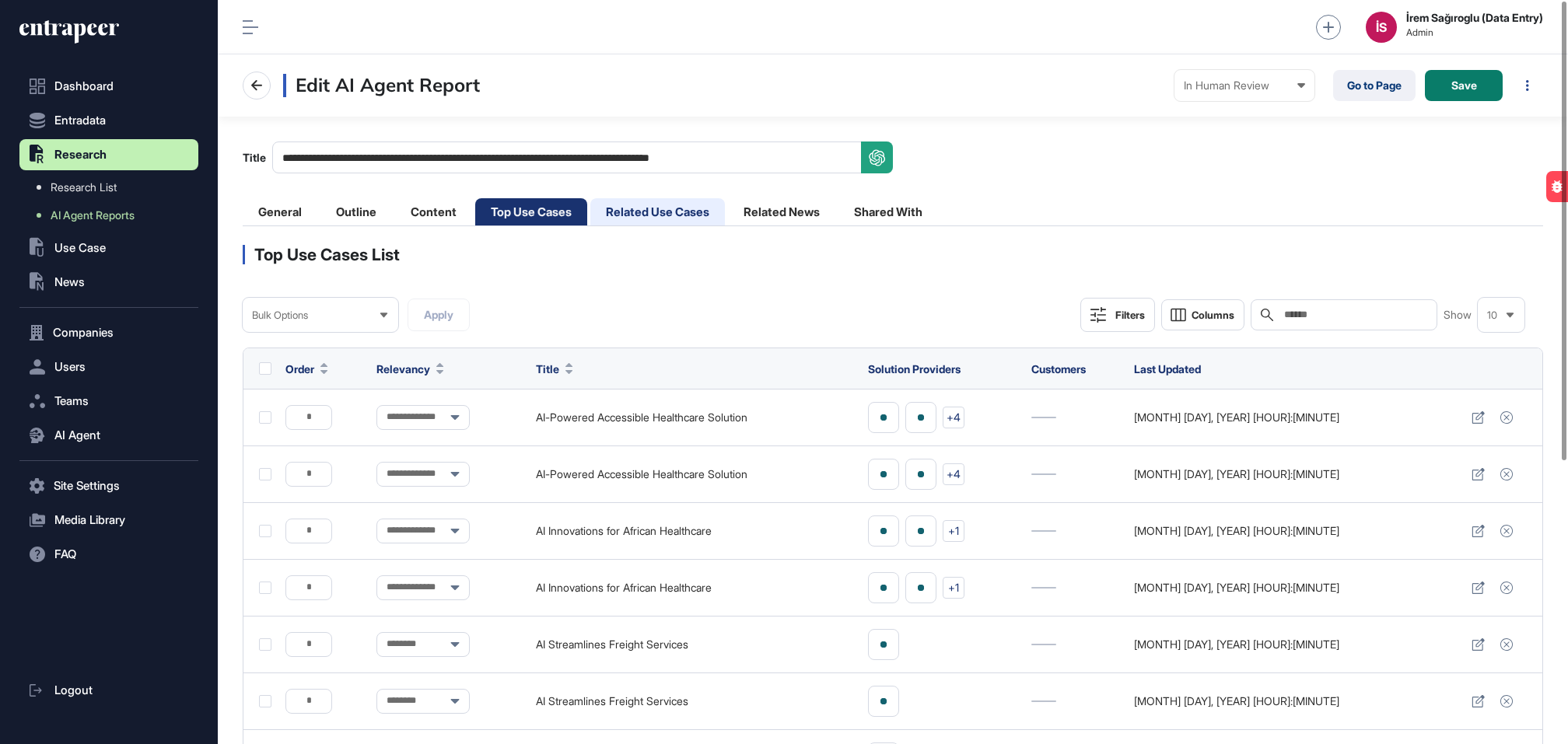 click on "Related Use Cases" 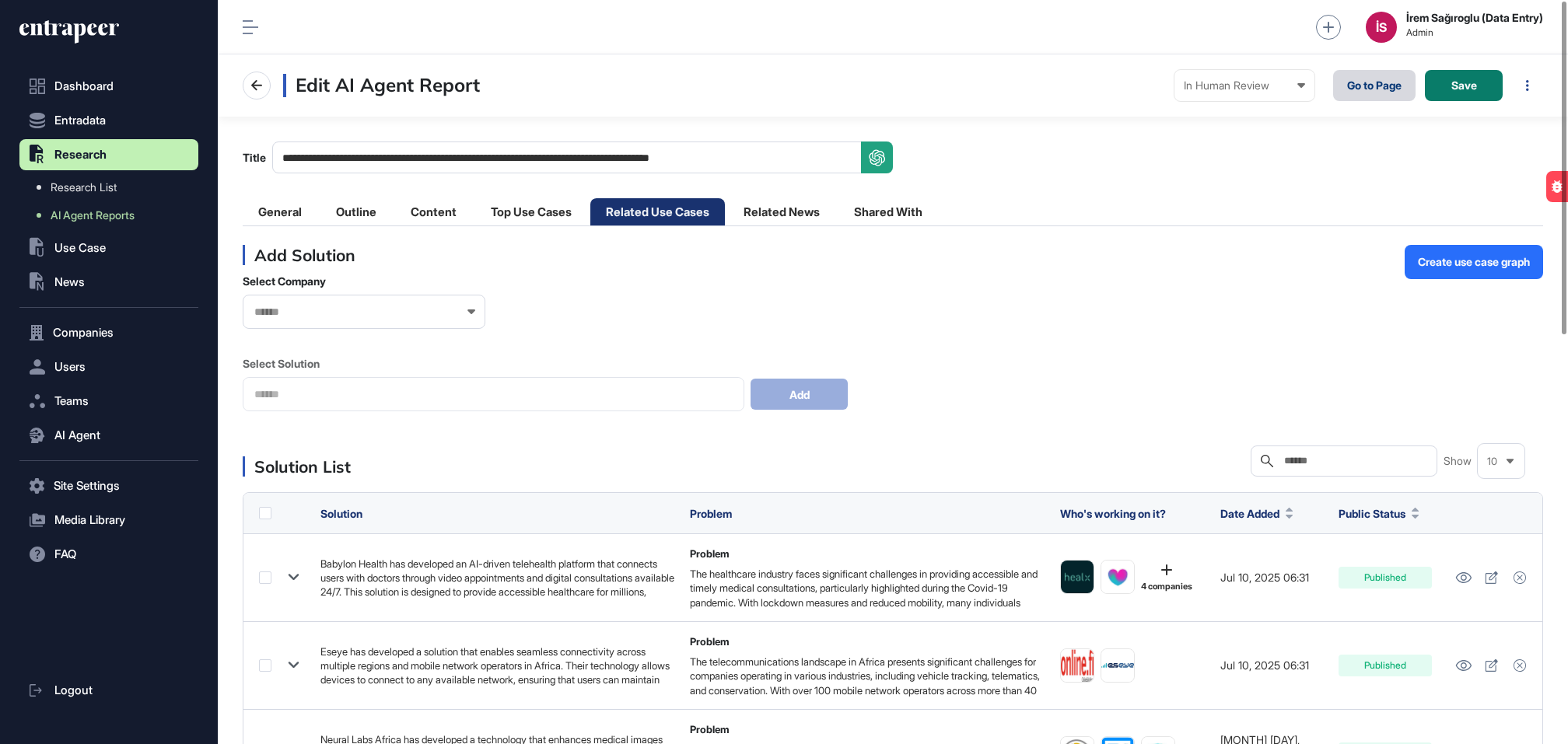 click on "Go to Page" at bounding box center [1374, 86] 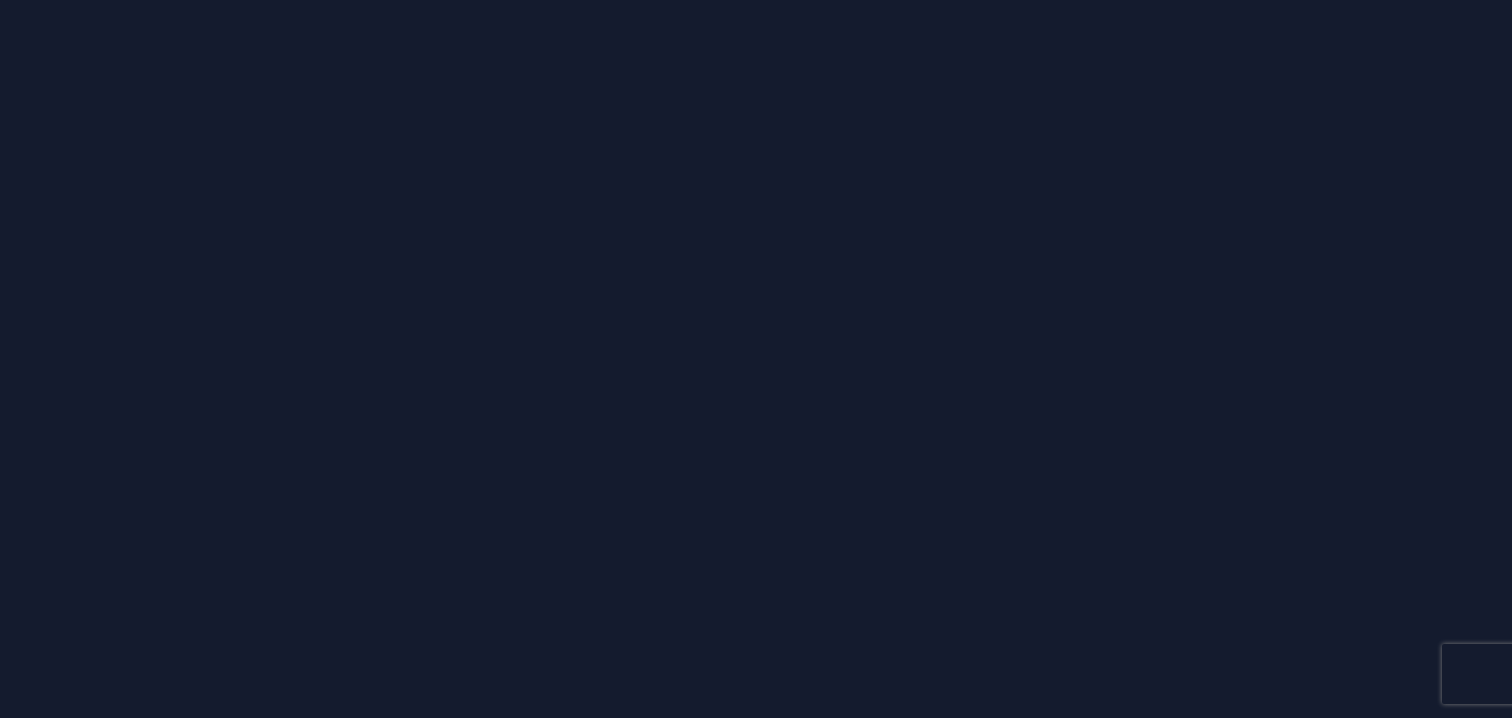 scroll, scrollTop: 0, scrollLeft: 0, axis: both 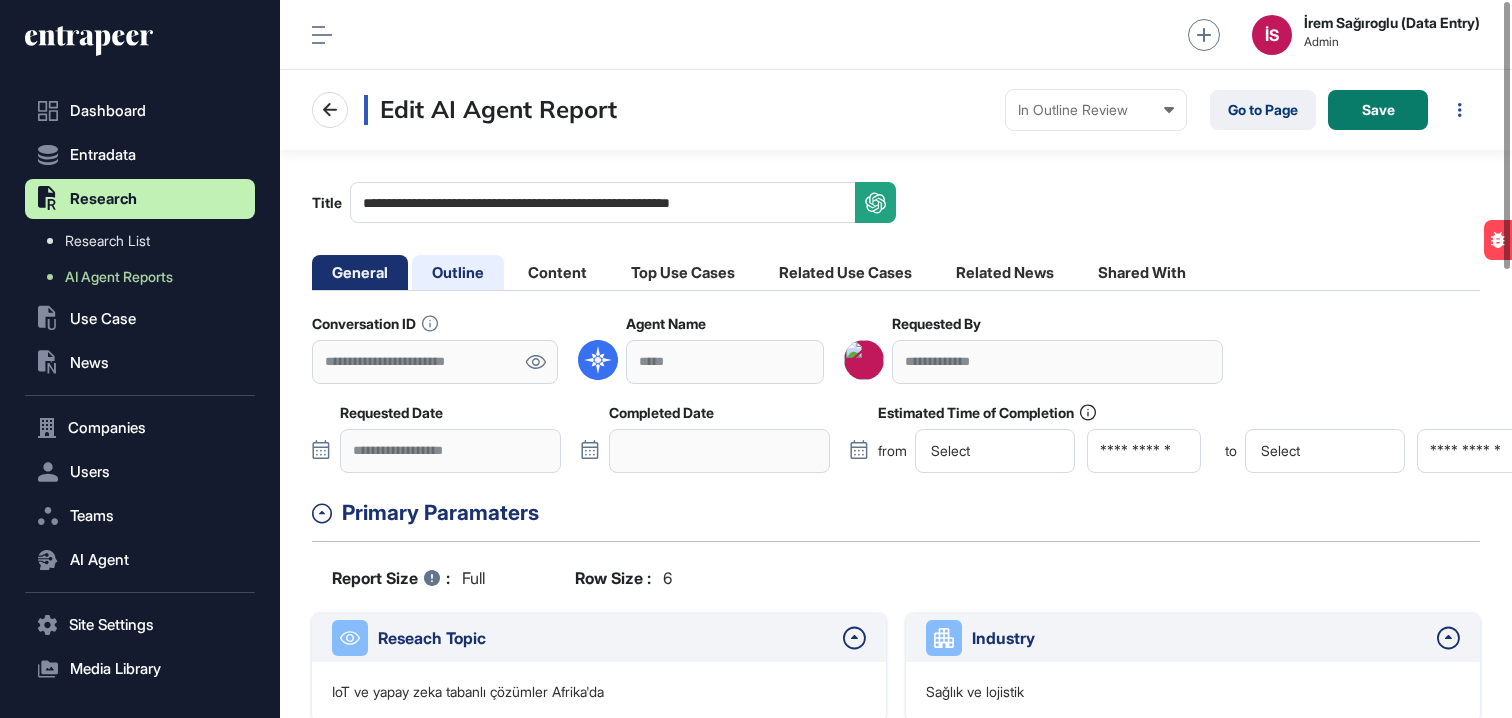 click on "Outline" 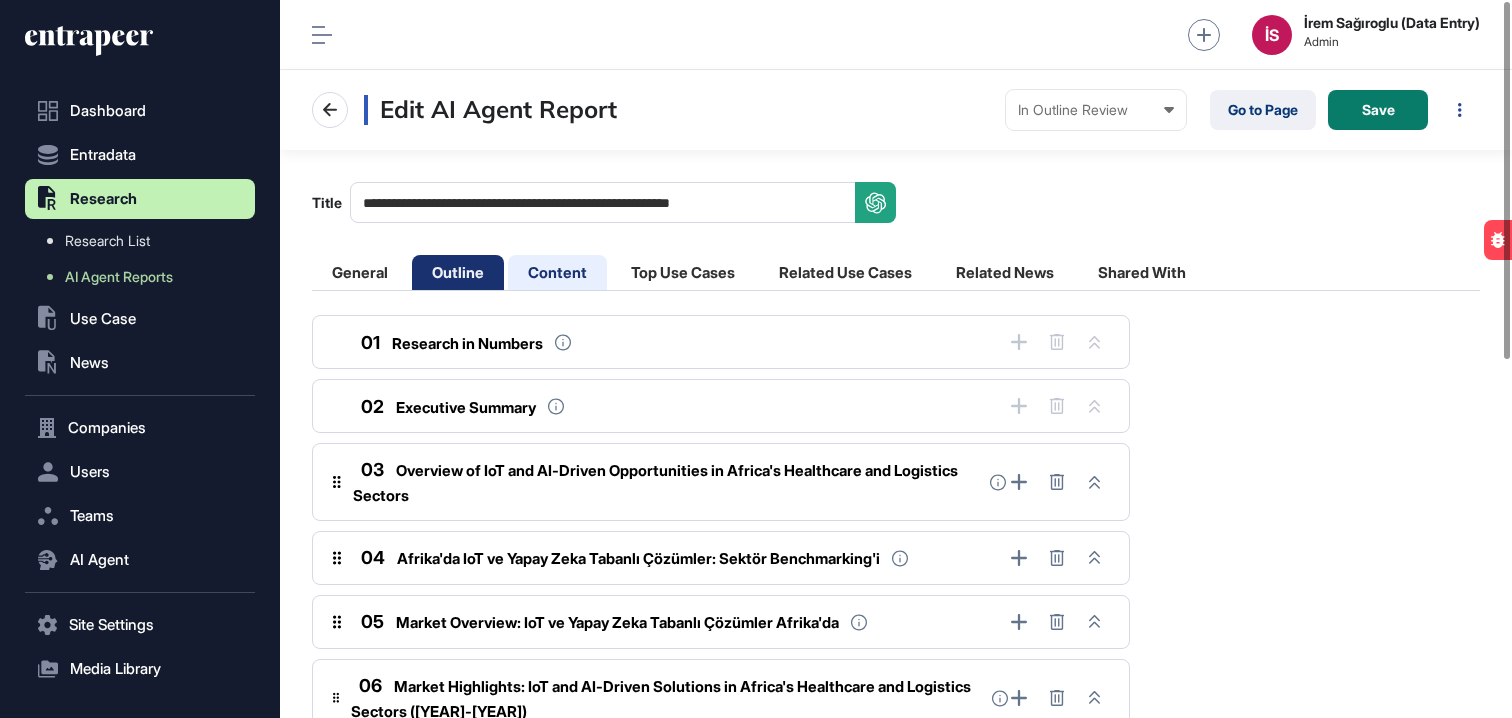 click on "Content" 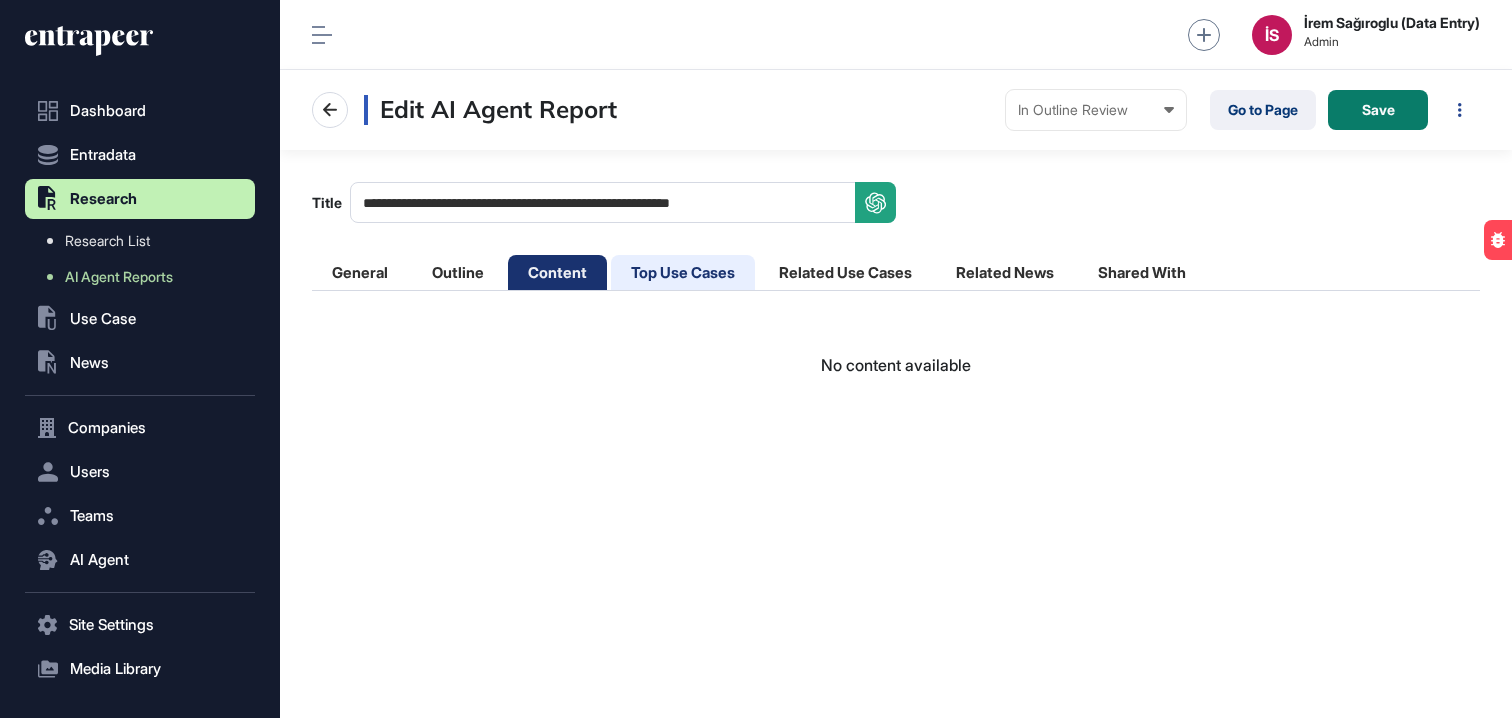 click on "Top Use Cases" 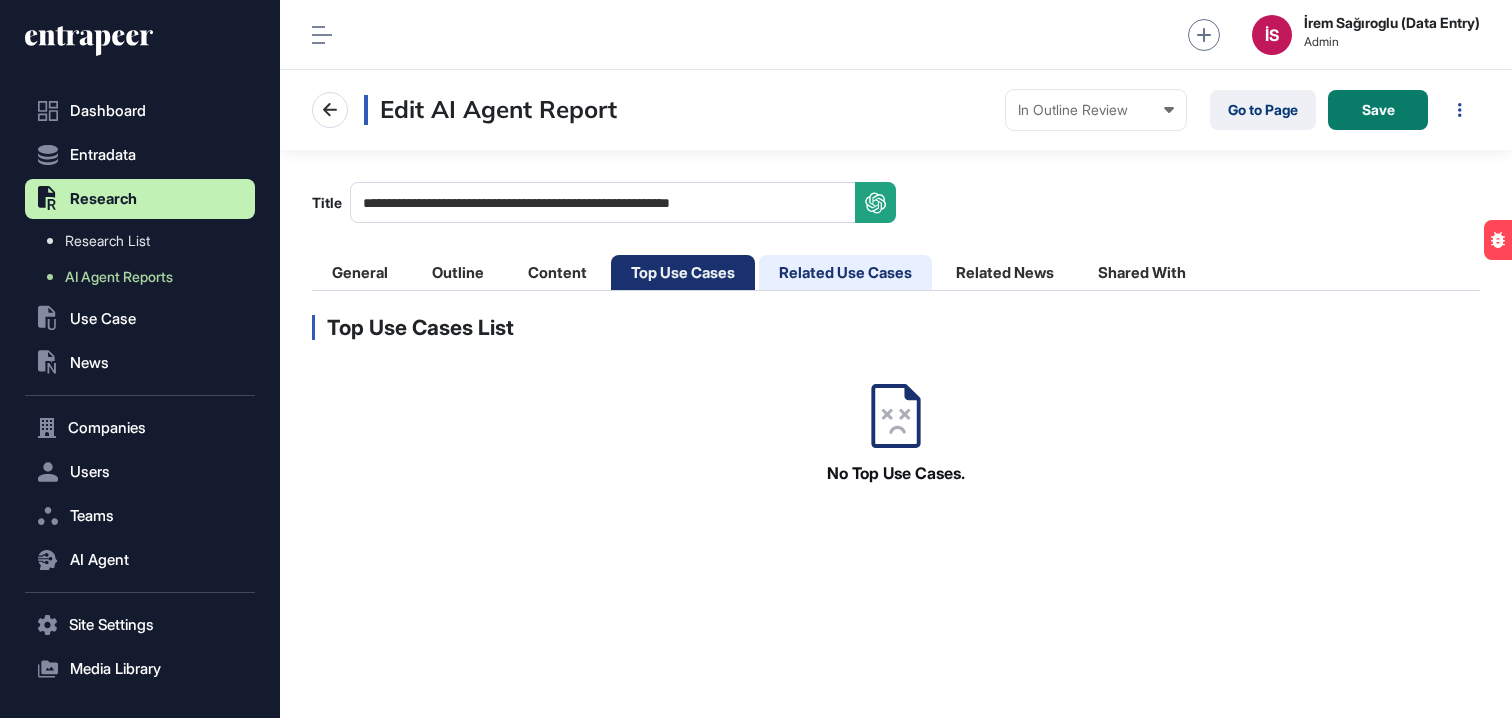 click on "Related Use Cases" 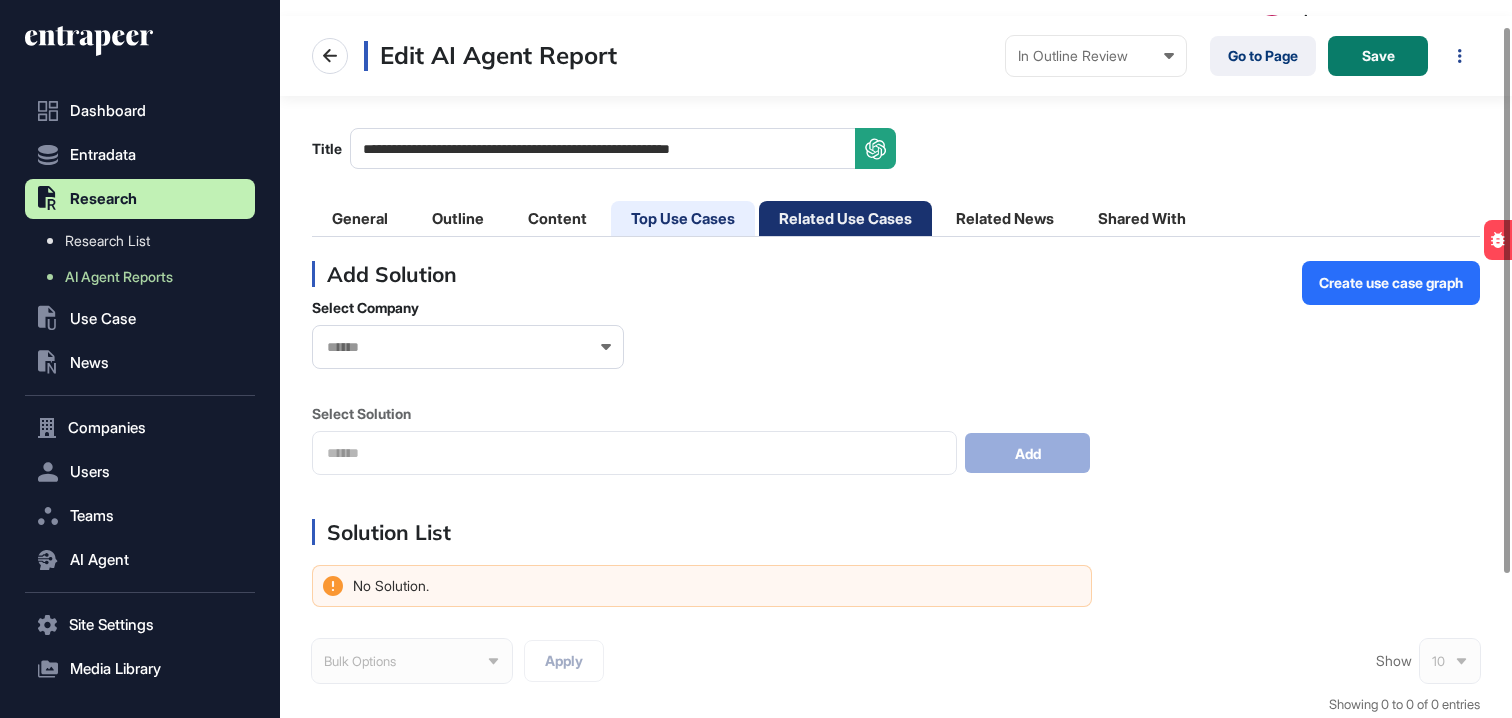 scroll, scrollTop: 0, scrollLeft: 0, axis: both 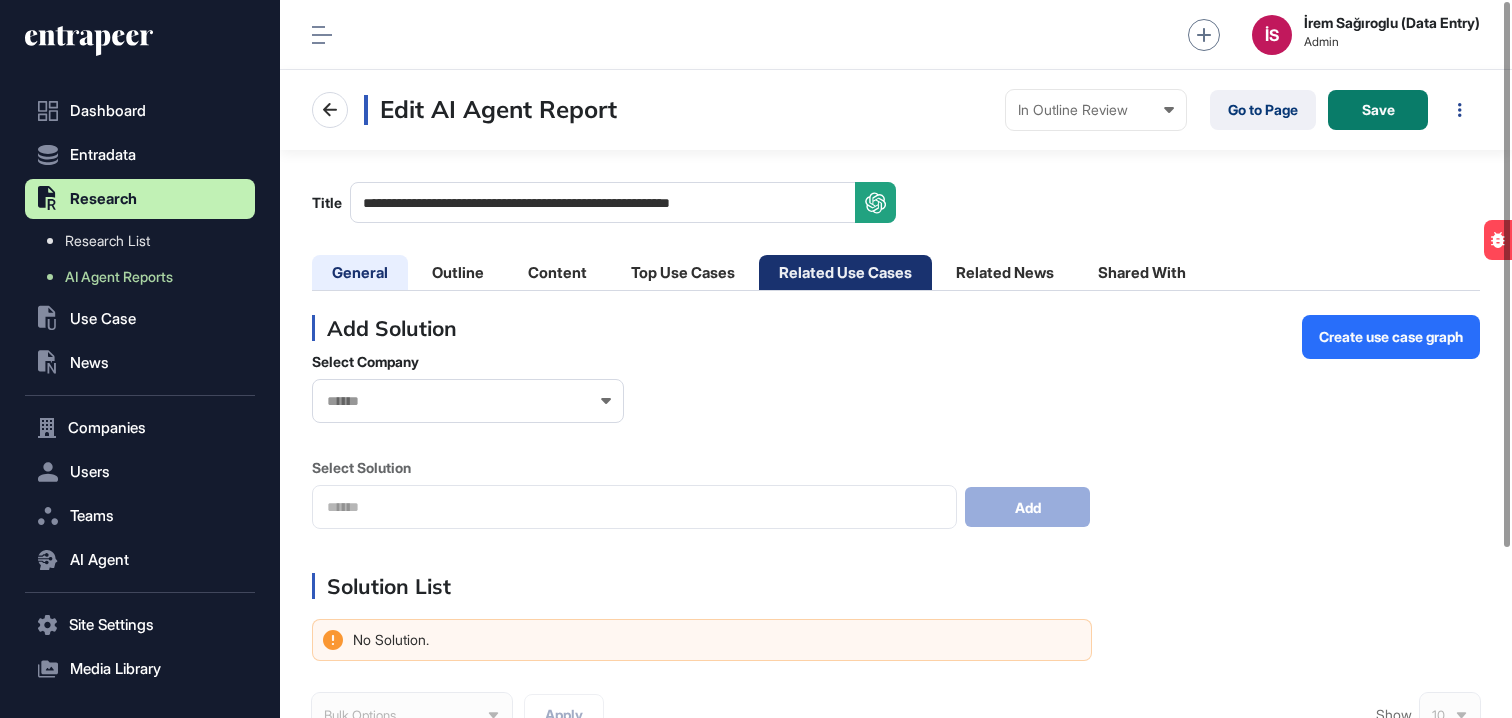 click on "General" 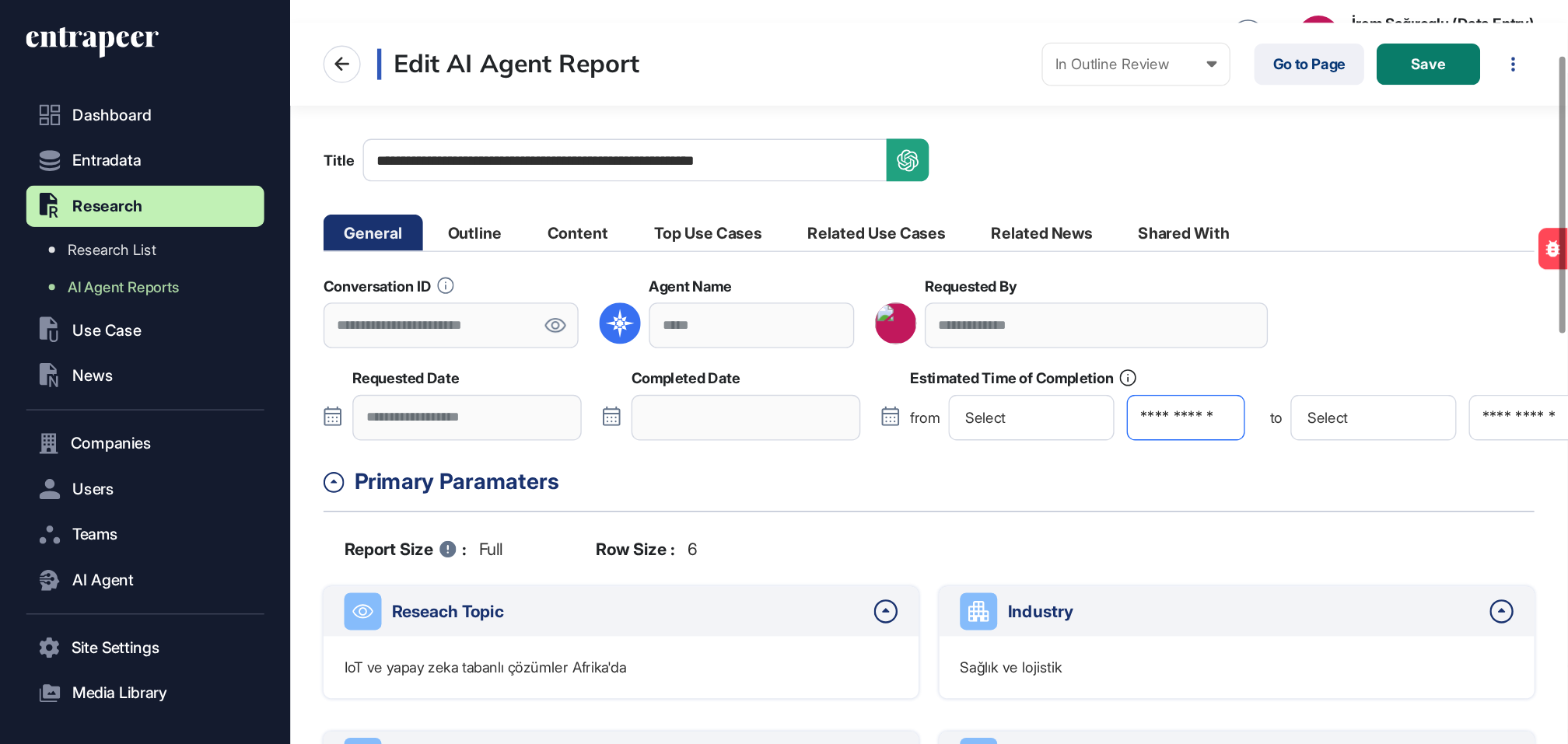 scroll, scrollTop: 0, scrollLeft: 0, axis: both 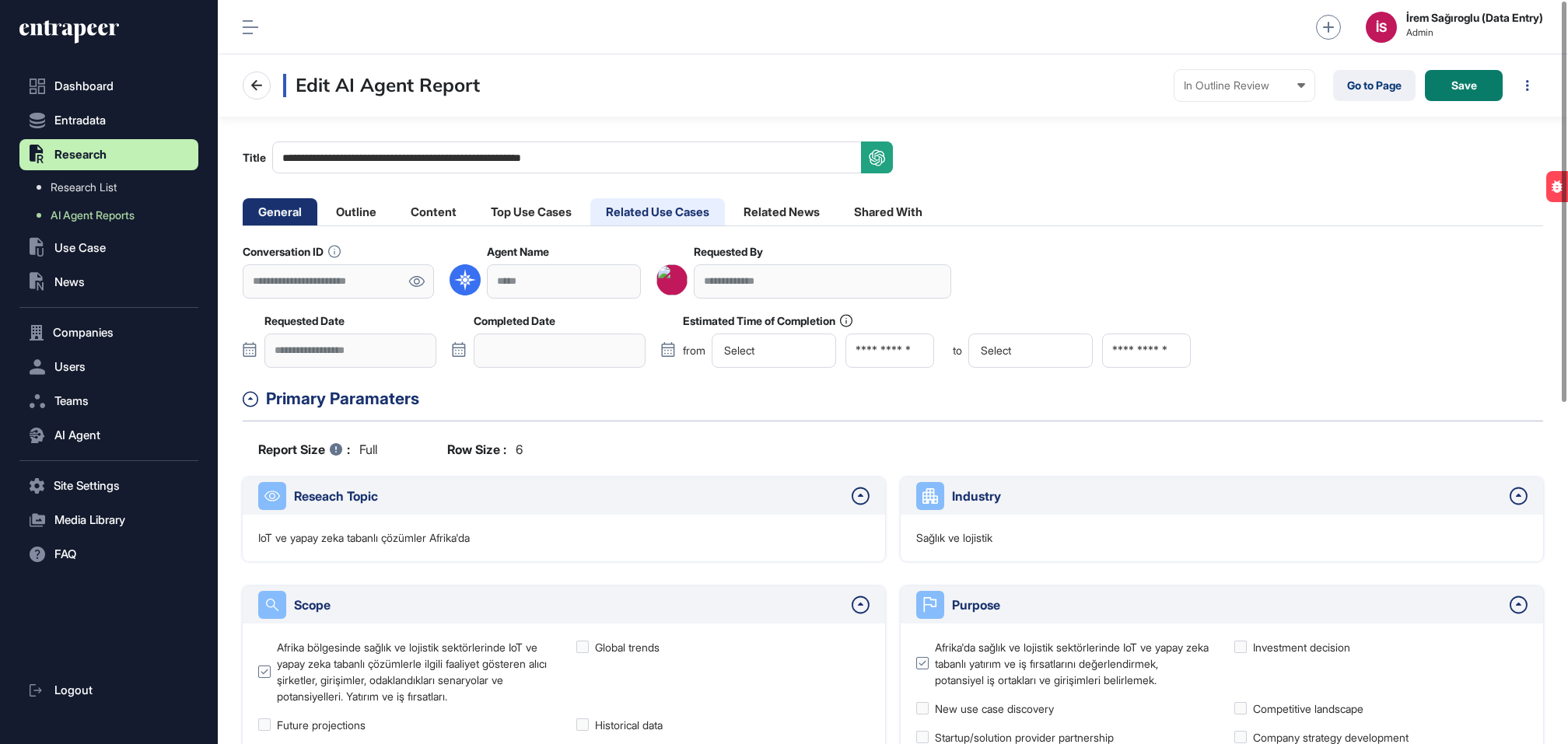 click on "Related Use Cases" 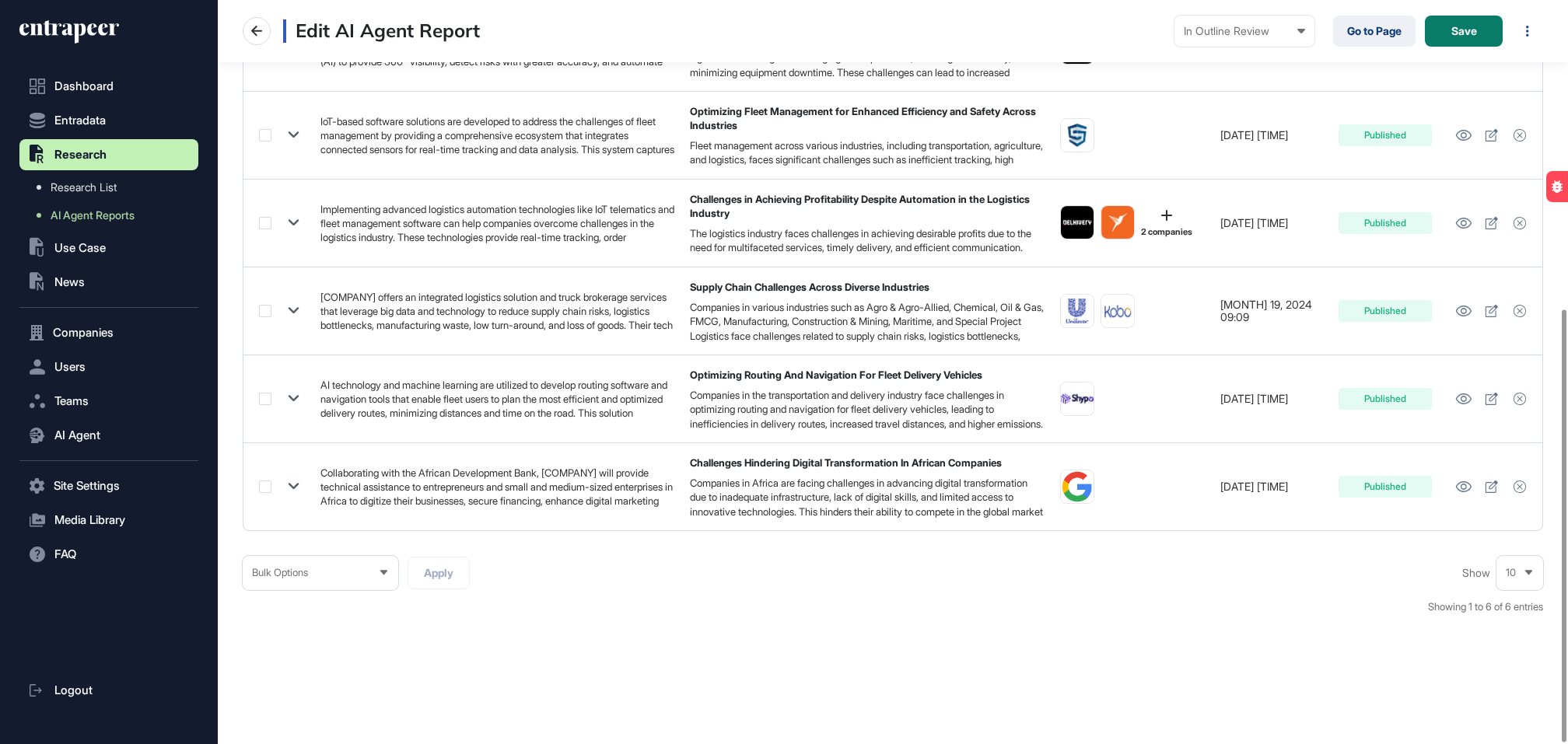 scroll, scrollTop: 0, scrollLeft: 0, axis: both 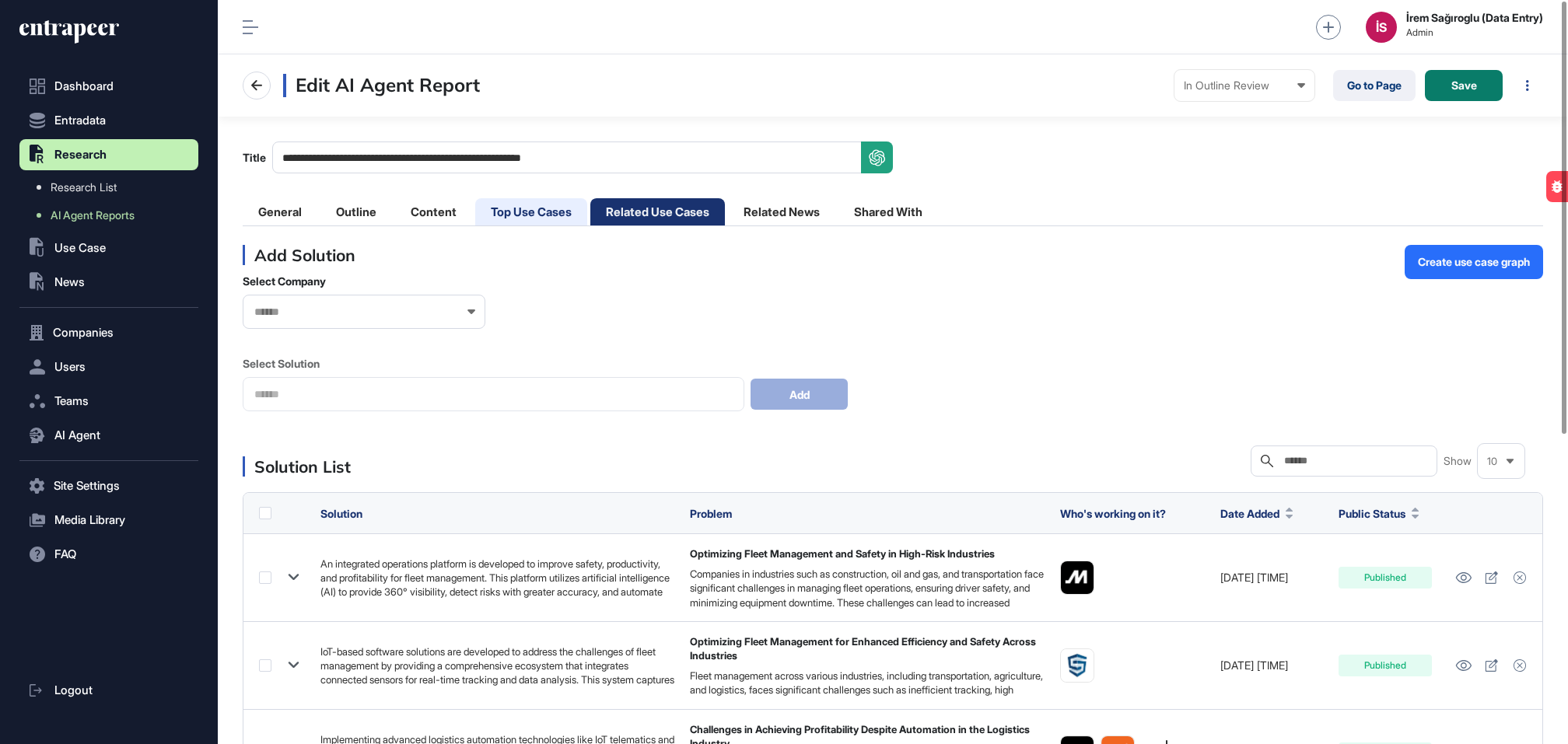 click on "Top Use Cases" 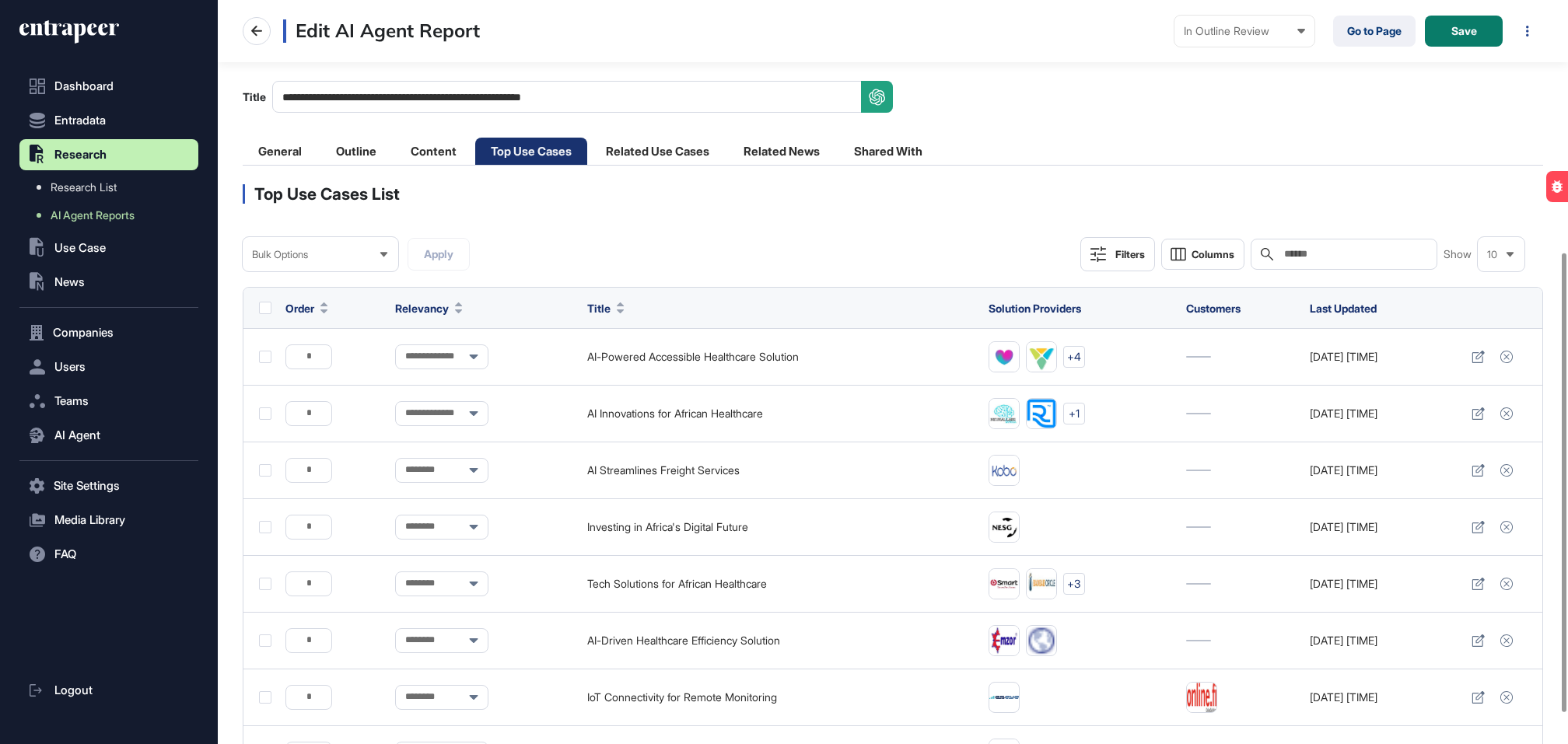 scroll, scrollTop: 0, scrollLeft: 0, axis: both 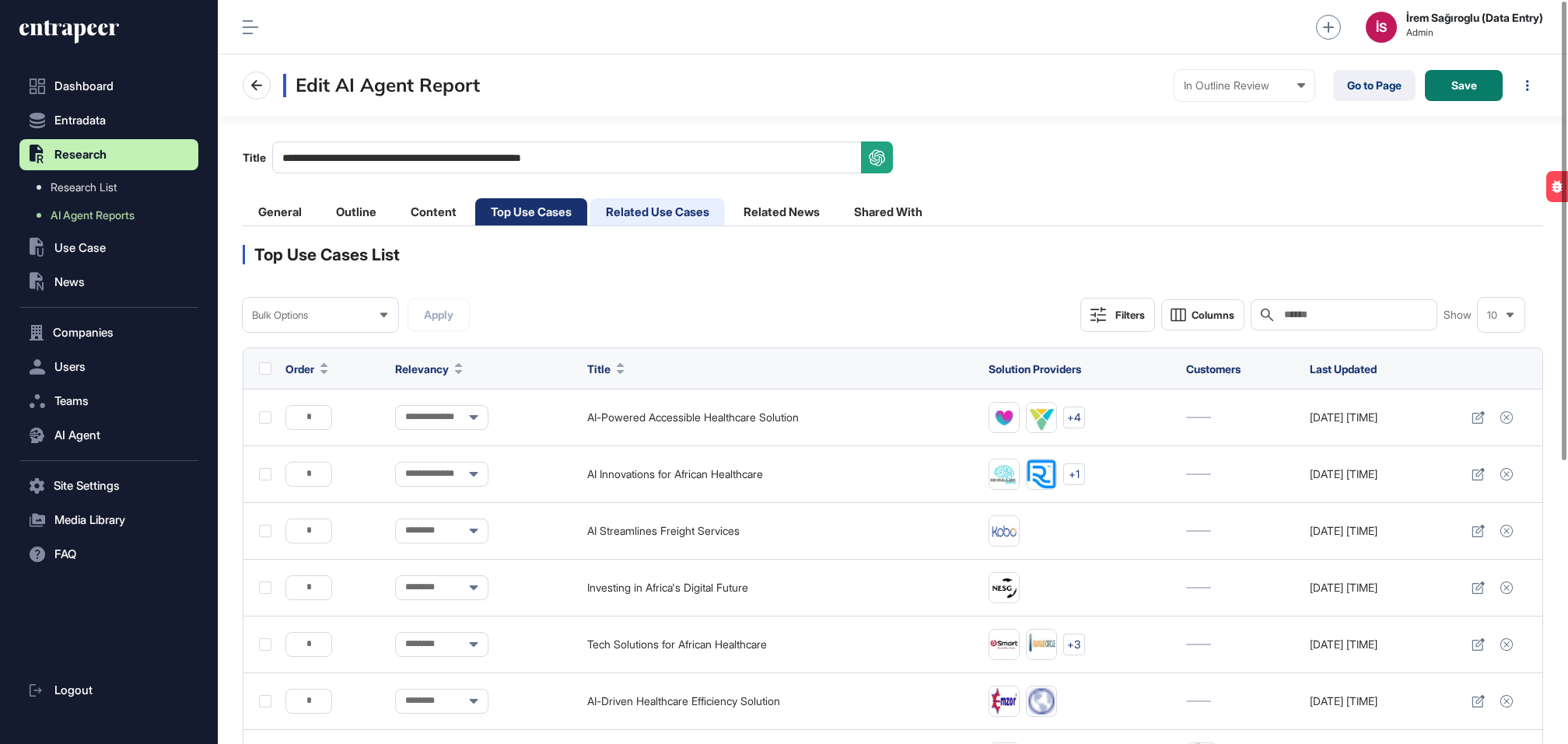 click on "Related Use Cases" 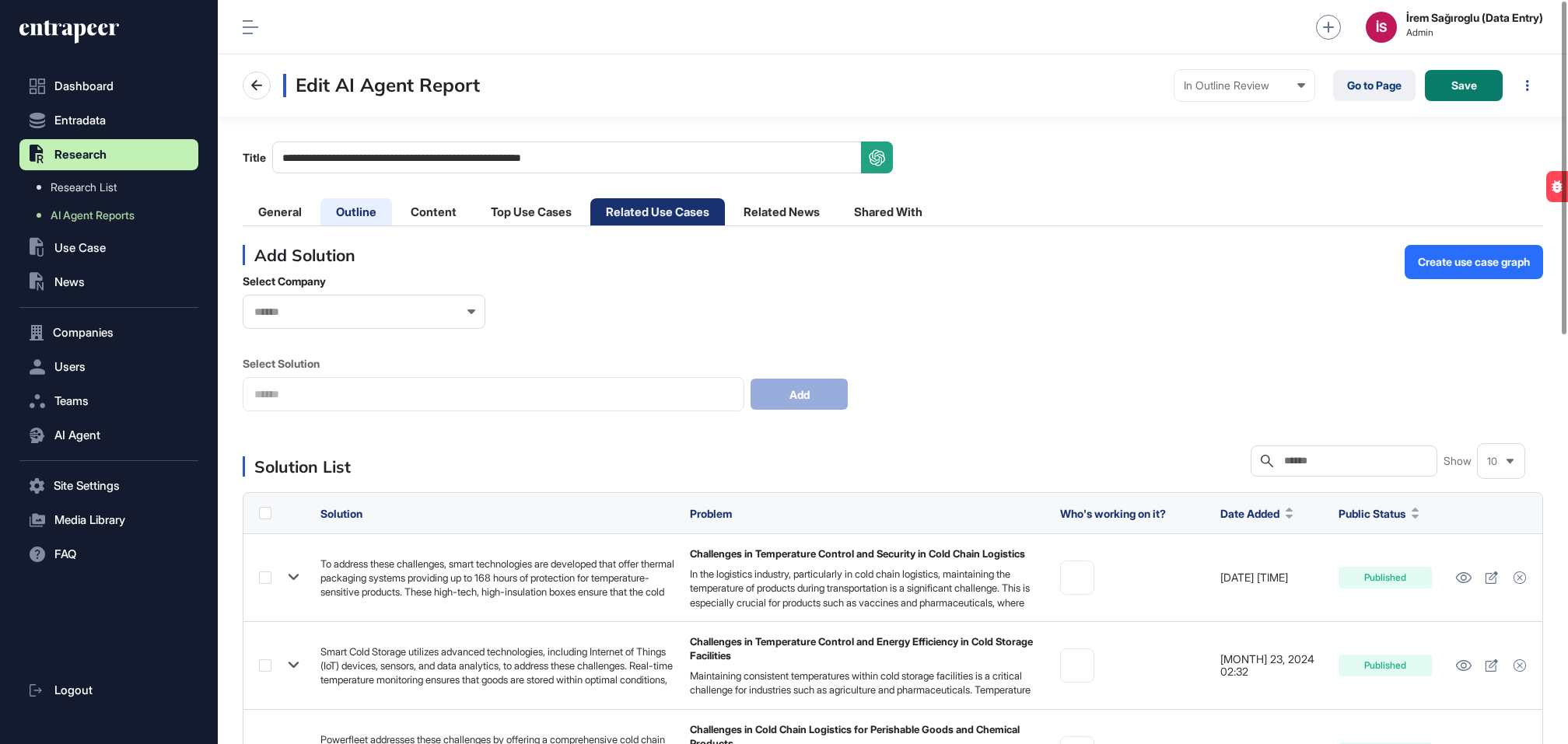 click on "Outline" 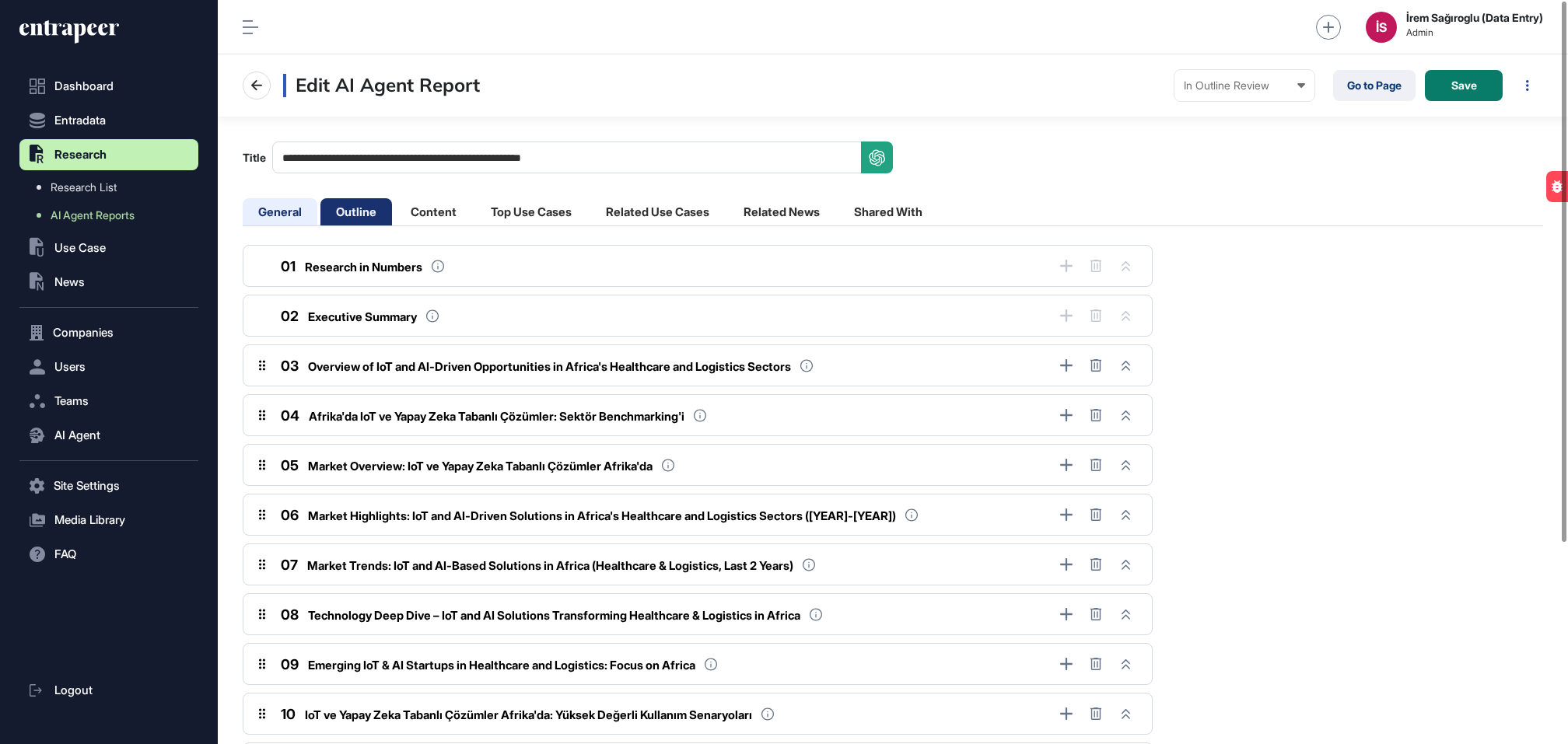 click on "General" 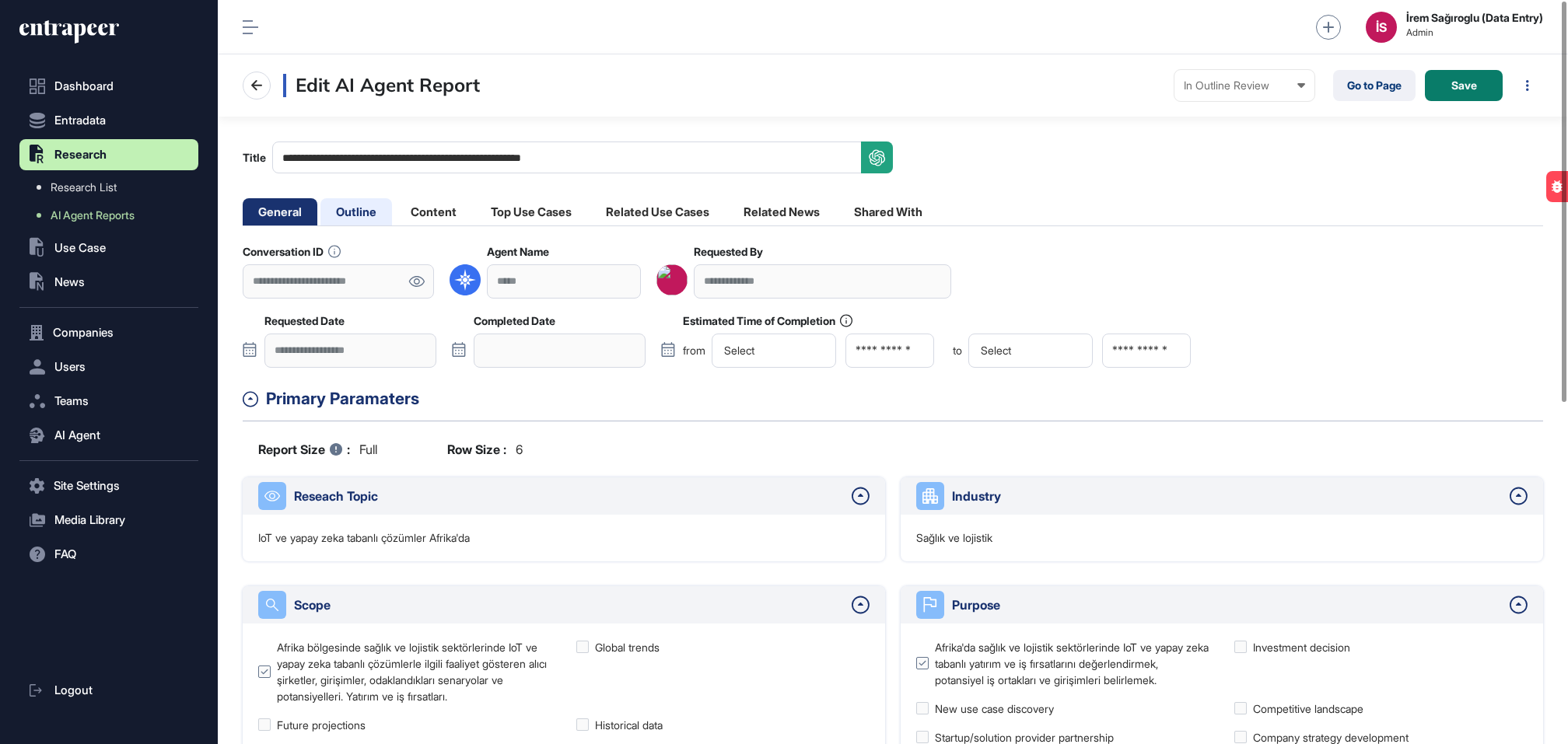 click on "Outline" 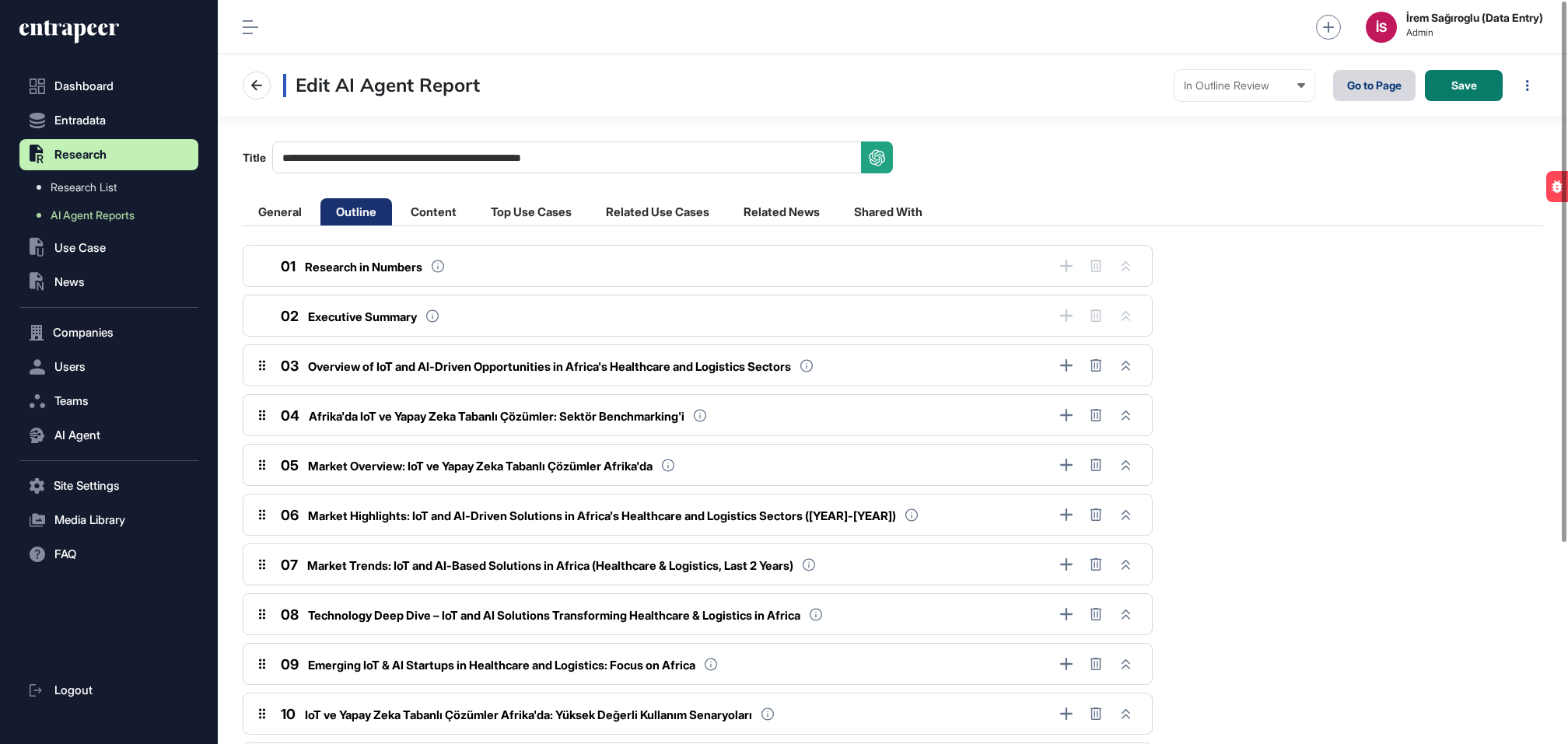 click on "Go to Page" at bounding box center [1374, 86] 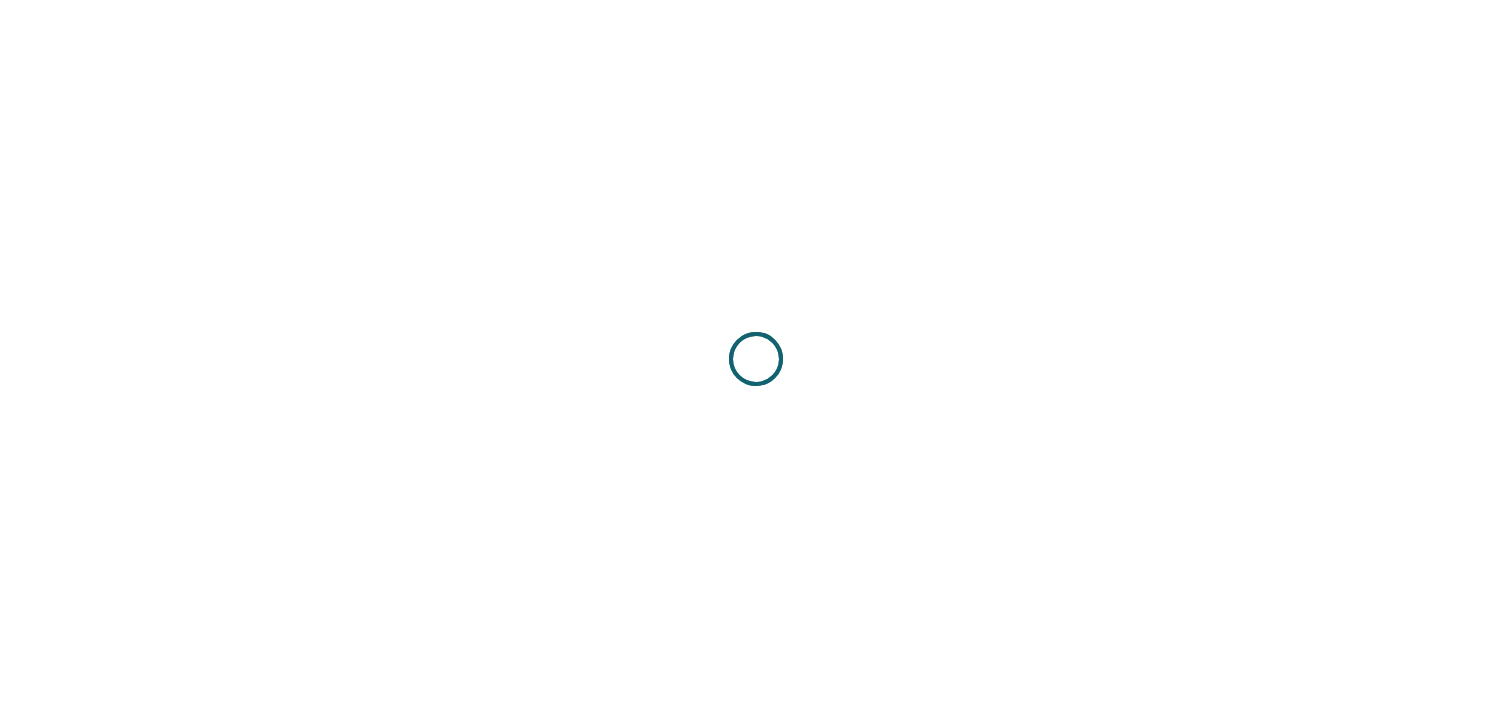scroll, scrollTop: 0, scrollLeft: 0, axis: both 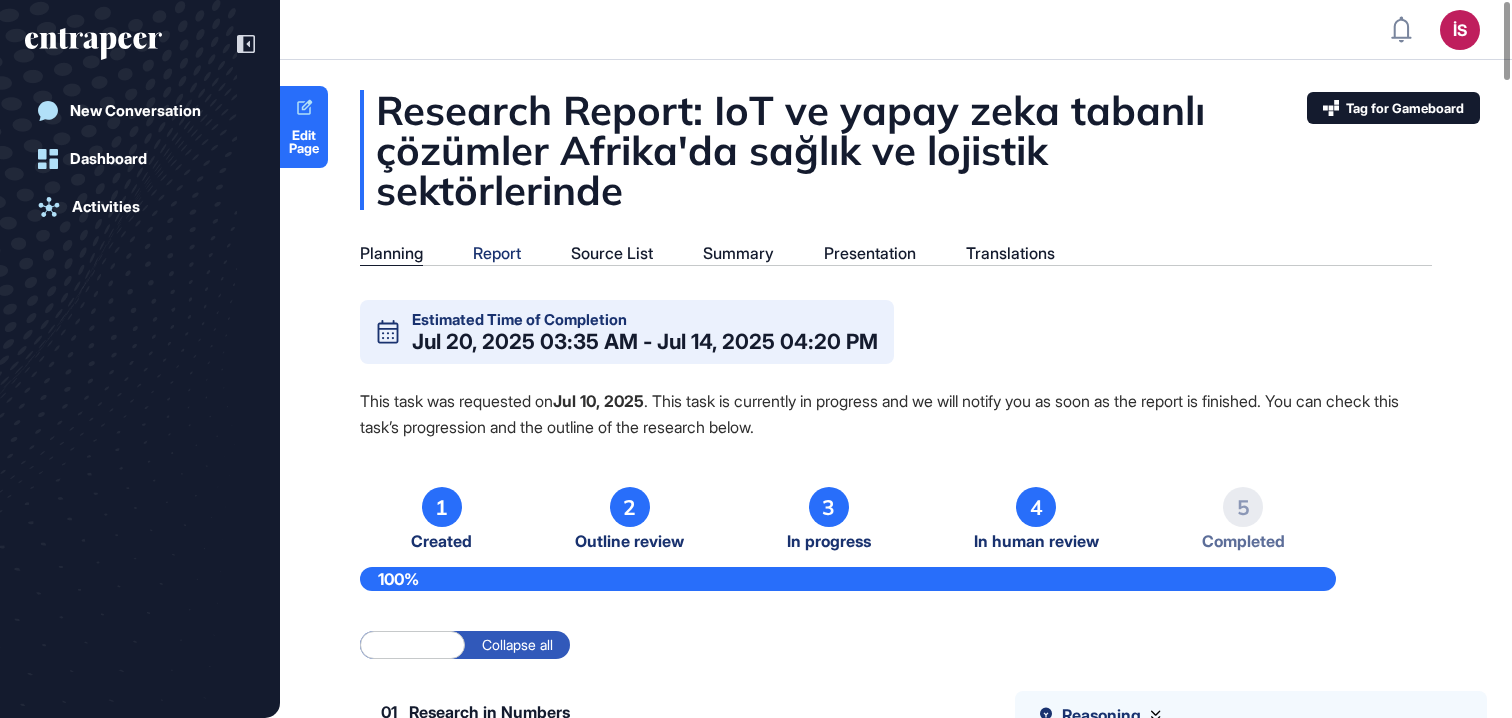 click on "Report" at bounding box center [497, 253] 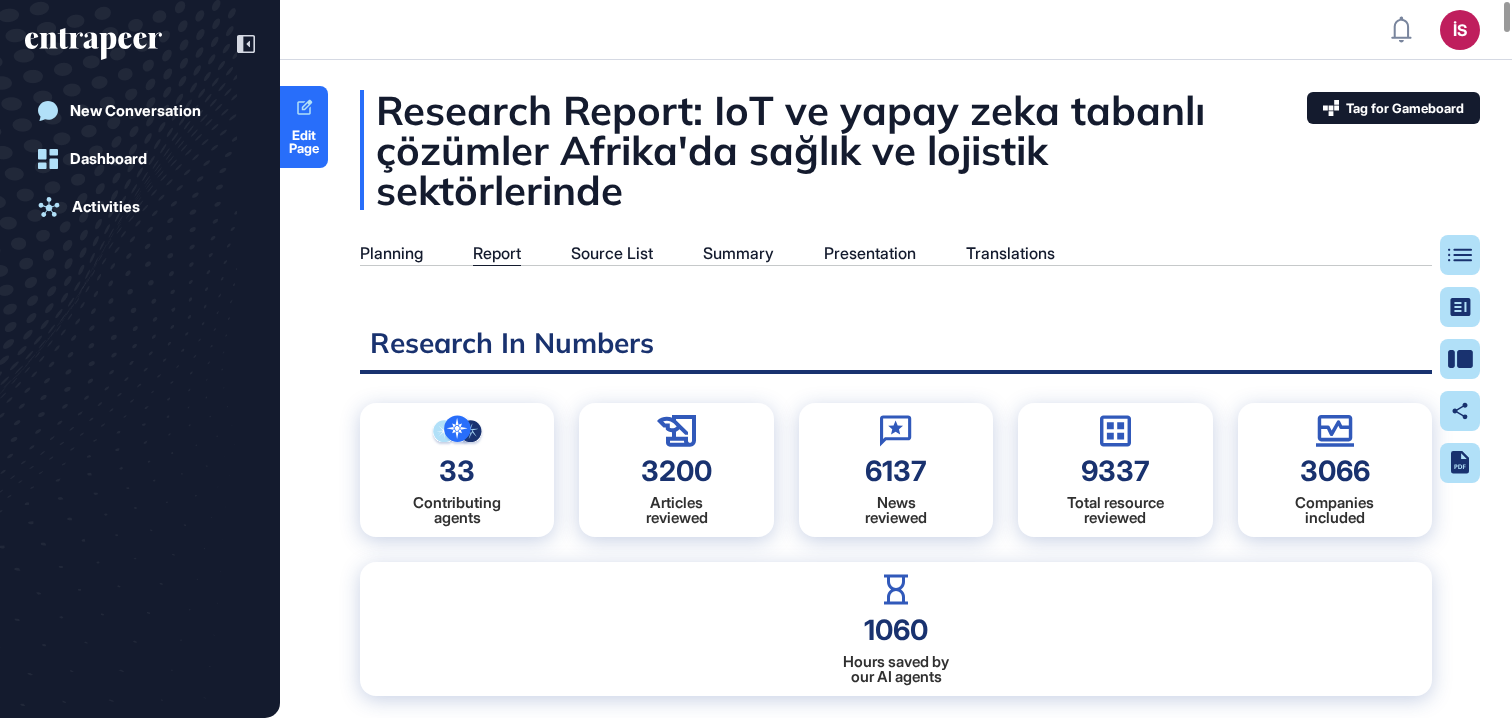 scroll, scrollTop: 618, scrollLeft: 5, axis: both 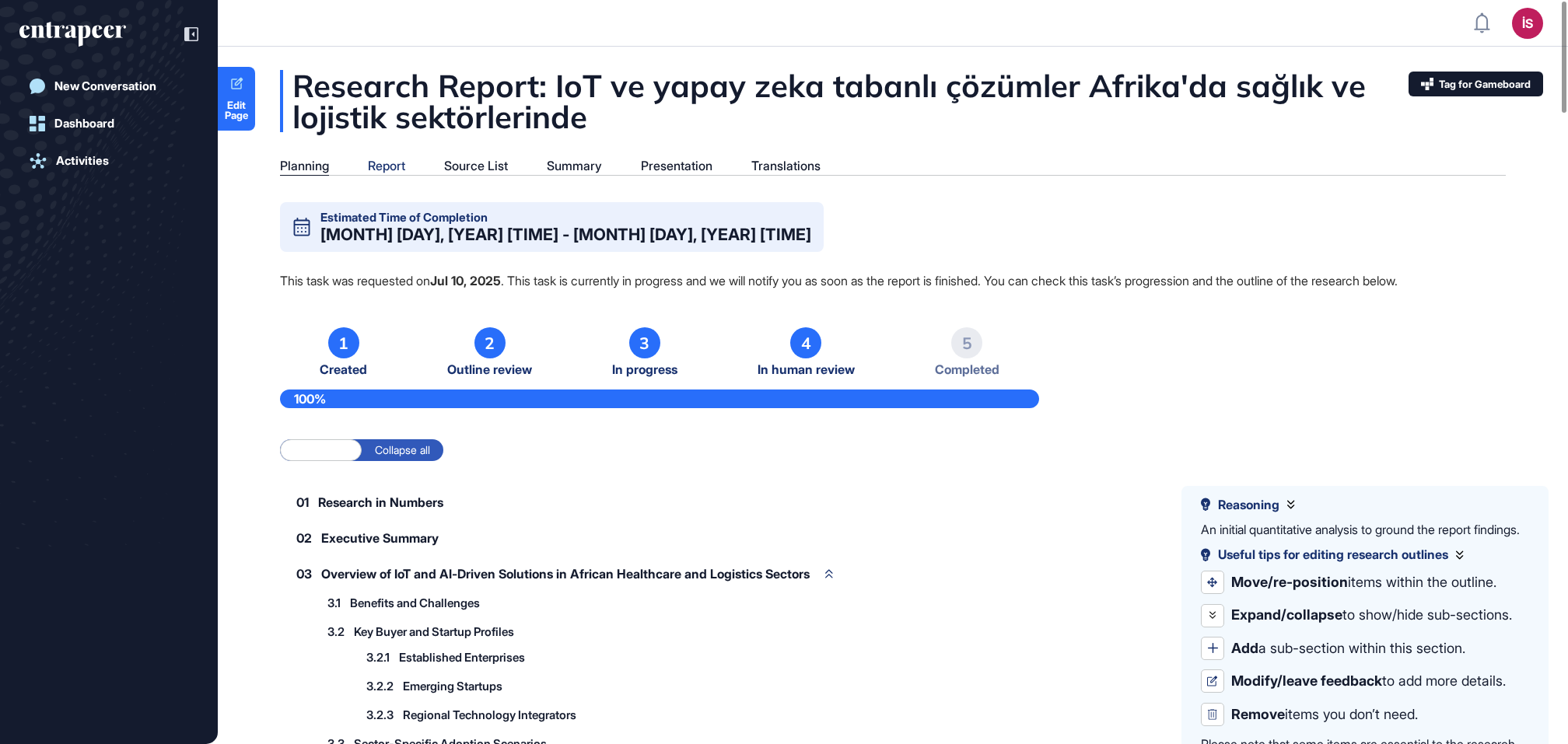 click on "Report" at bounding box center (387, 166) 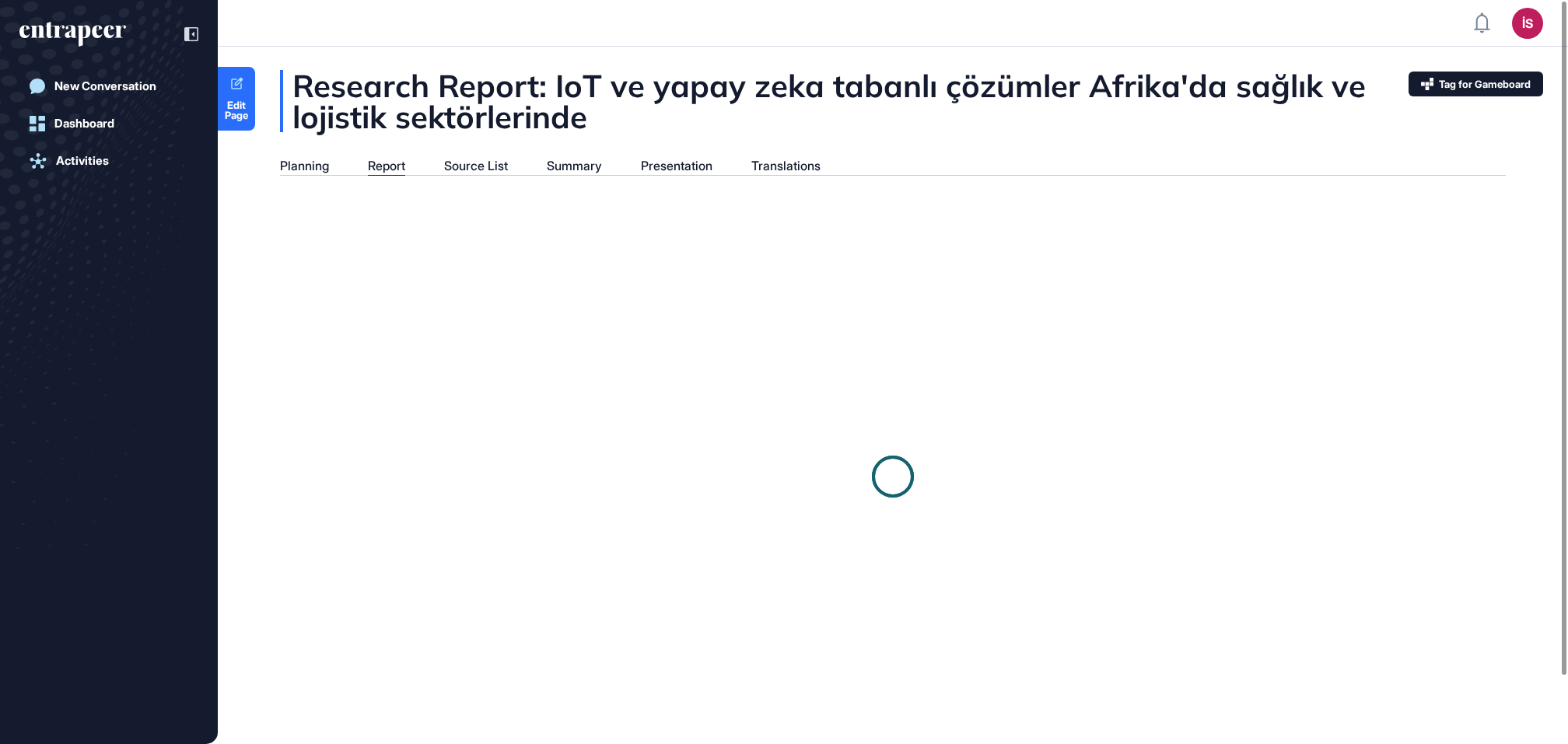 scroll, scrollTop: 0, scrollLeft: 0, axis: both 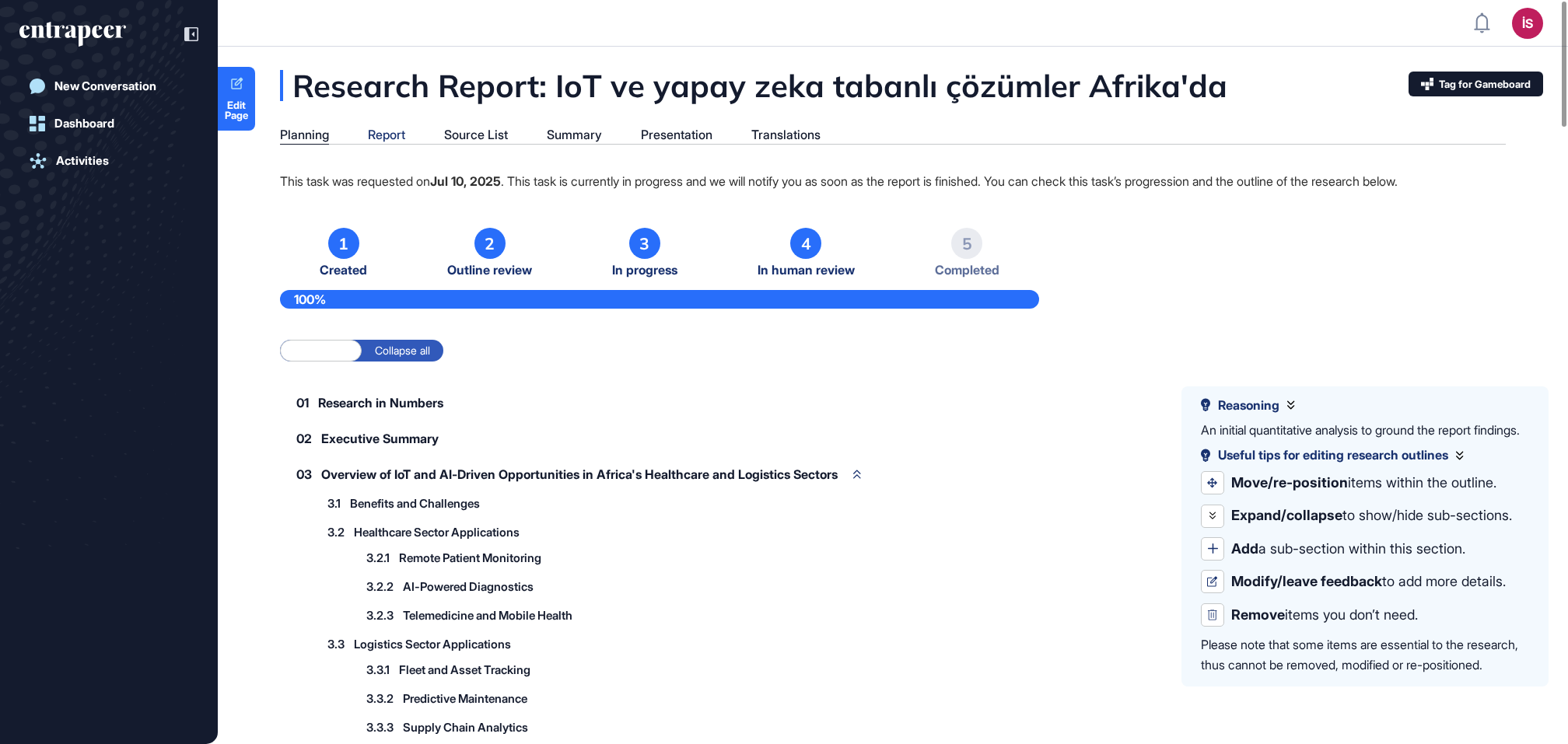 click on "Report" at bounding box center (387, 134) 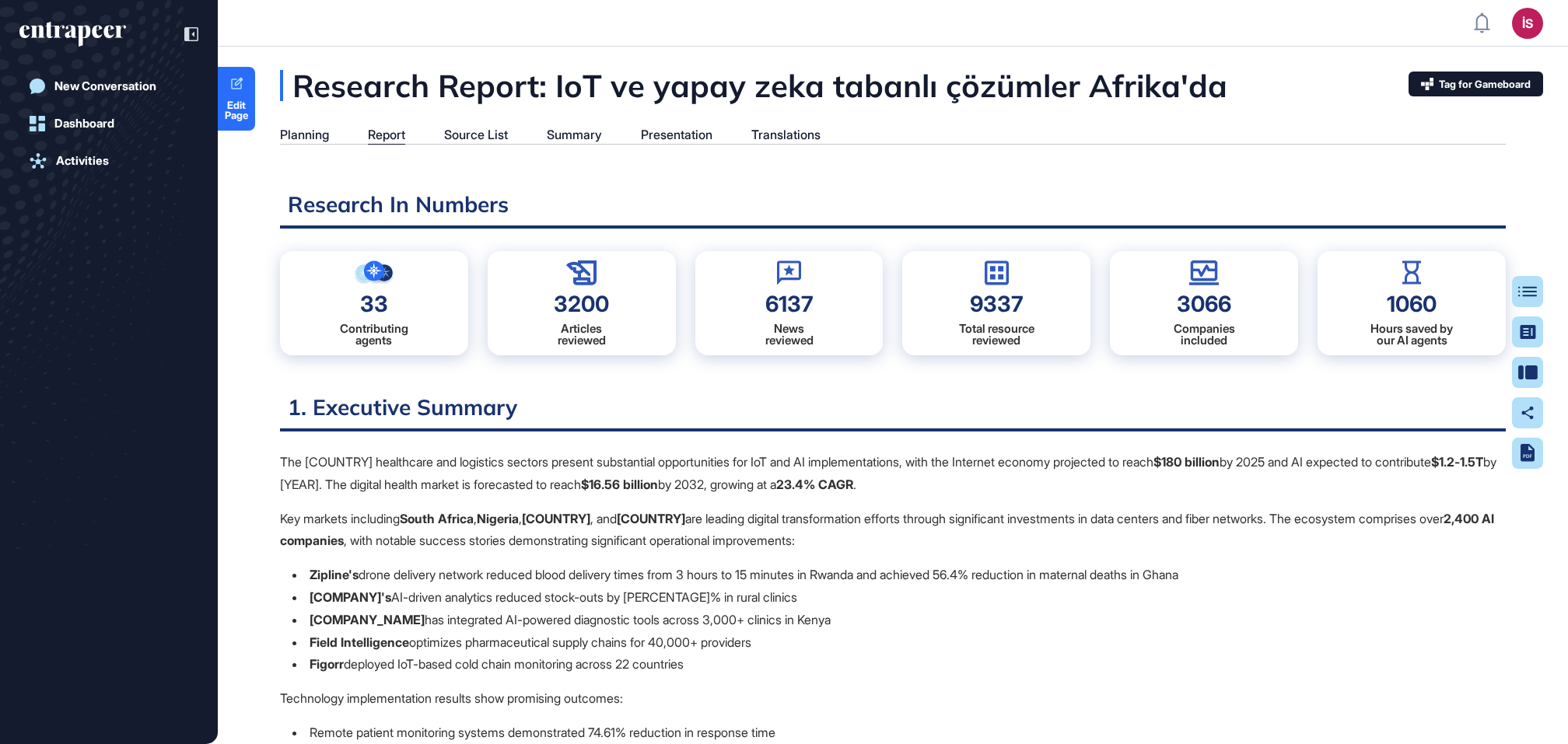 scroll, scrollTop: 666, scrollLeft: 3, axis: both 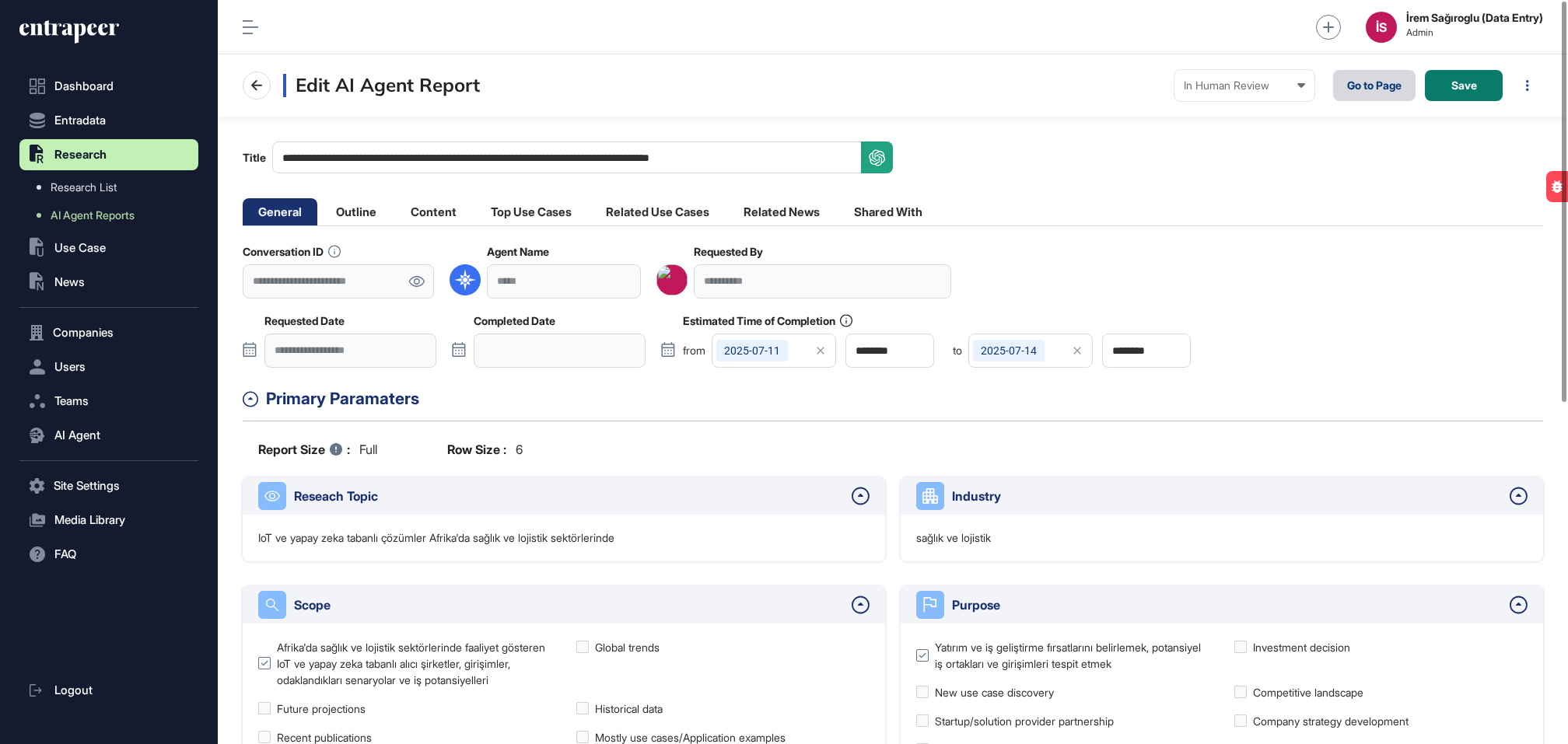 click on "Go to Page" at bounding box center [1374, 86] 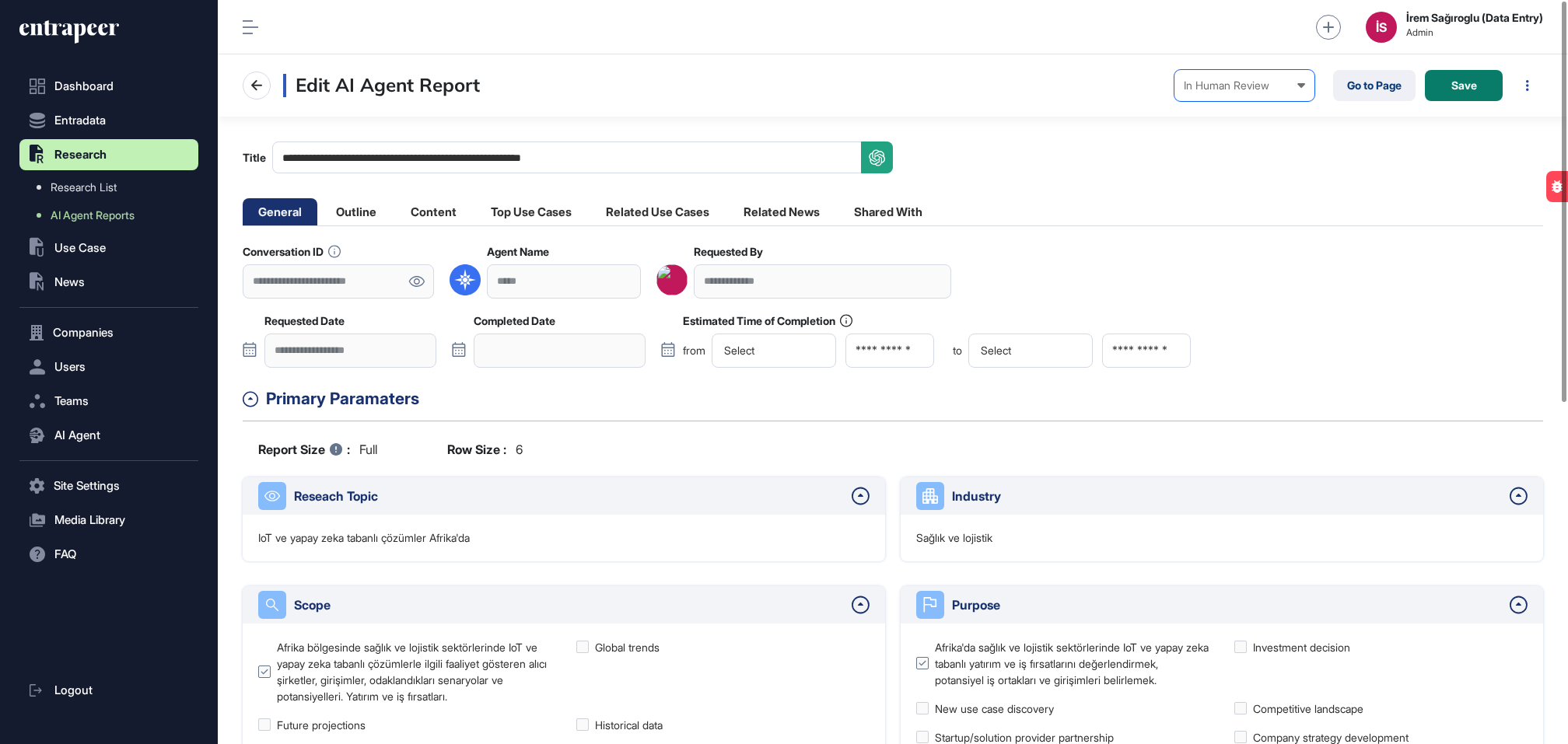 scroll, scrollTop: 0, scrollLeft: 0, axis: both 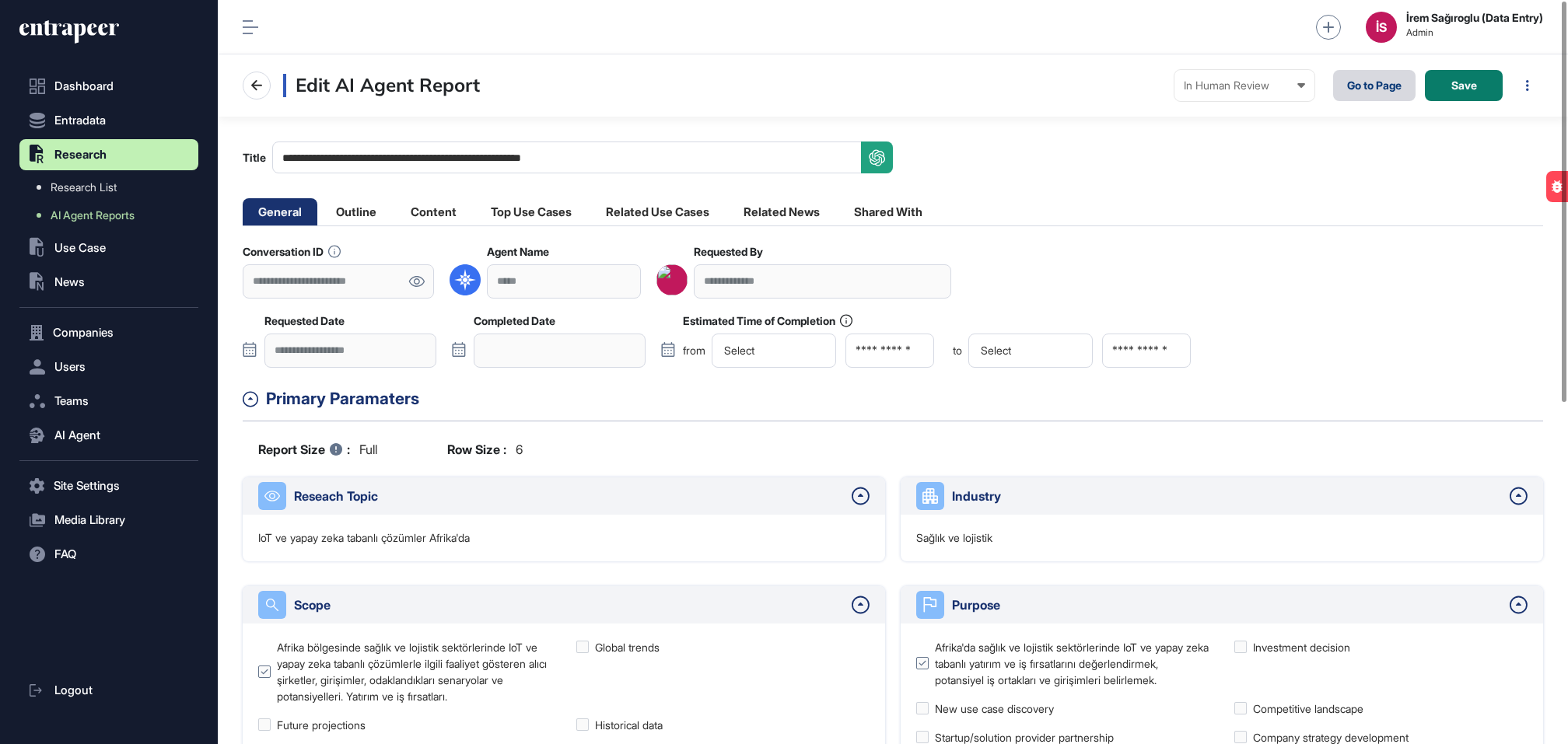 click on "Go to Page" at bounding box center [1374, 86] 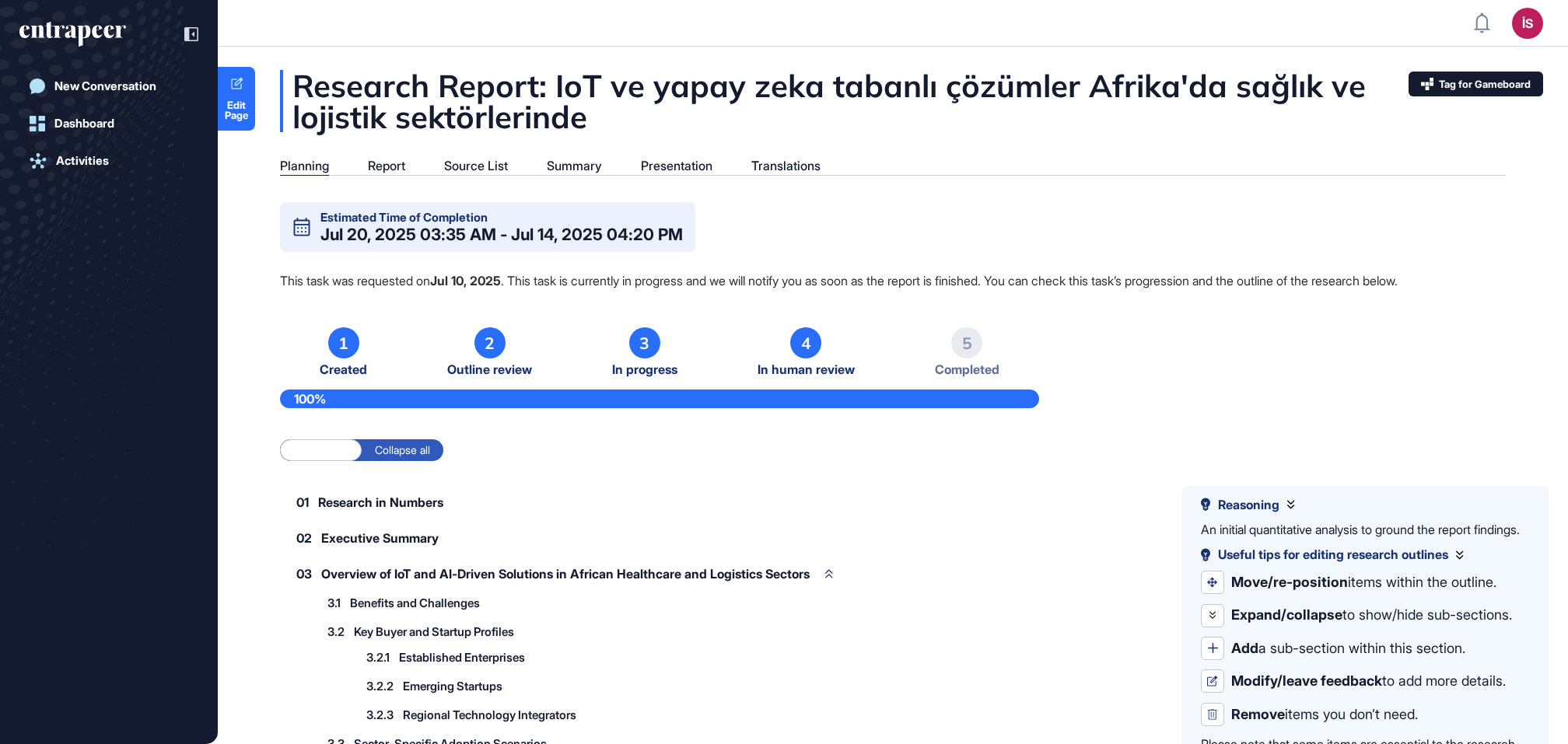 scroll, scrollTop: 0, scrollLeft: 0, axis: both 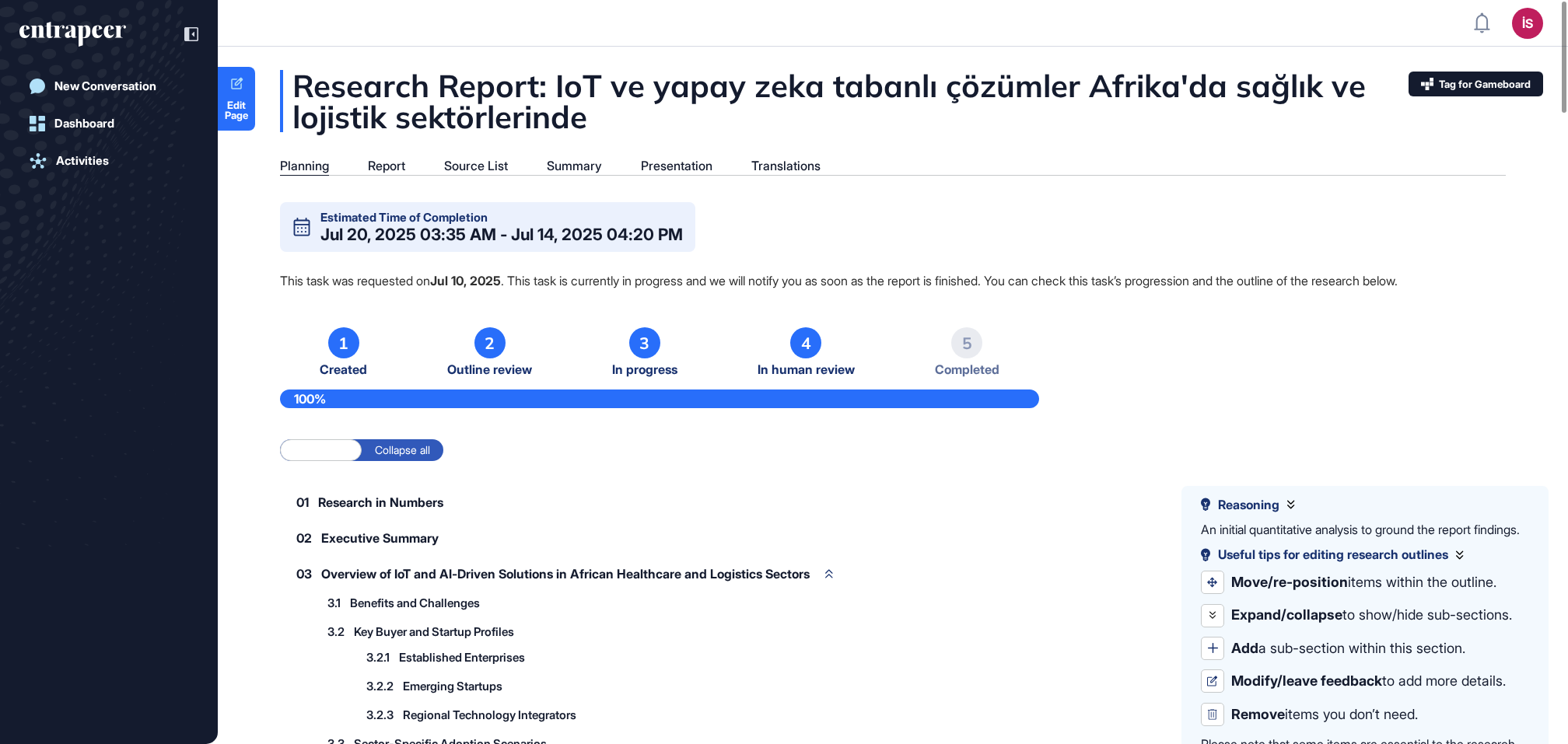 click on "Research Report: IoT ve yapay zeka tabanlı çözümler Afrika'da sağlık ve lojistik sektörlerinde Planning Report Source List Summary Presentation Translations Estimated Time of Completion Jul 20, [YEAR] 03:35 AM - Jul 14, [YEAR] 04:20 PM This task was requested on Jul 10, [YEAR]. This task is currently in progress and we will notify you as soon as the report is finished. You can check this task’s progression and the outline of the research below. 1 Created 2 Outline review 3 In progress 4 In human review 5 Completed 100% Expand all Collapse all Reasoning An initial quantitative analysis to ground the report findings. Useful tips for editing research outlines Move/re-position items within the outline. Expand/collapse to show/hide sub-sections. Add a sub-section within this section. Modify/leave feedback to add more details. Remove items you don’t need. Please note that some items are essential to the research, thus cannot be removed, modified or re-positioned. 01 Research in Numbers 02 03 3.1 3.2 3.3" at bounding box center (893, 2525) 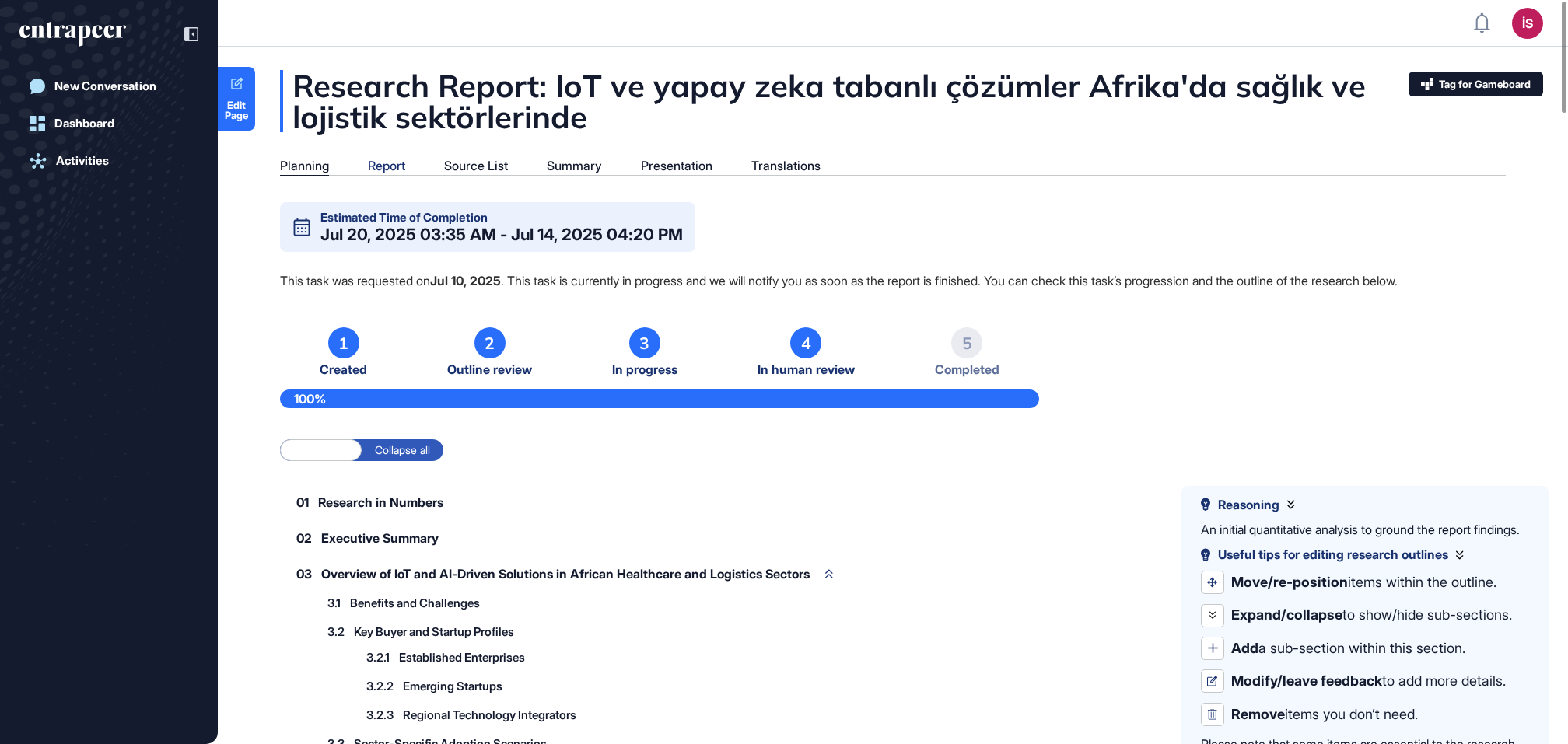 click on "Report" at bounding box center [387, 166] 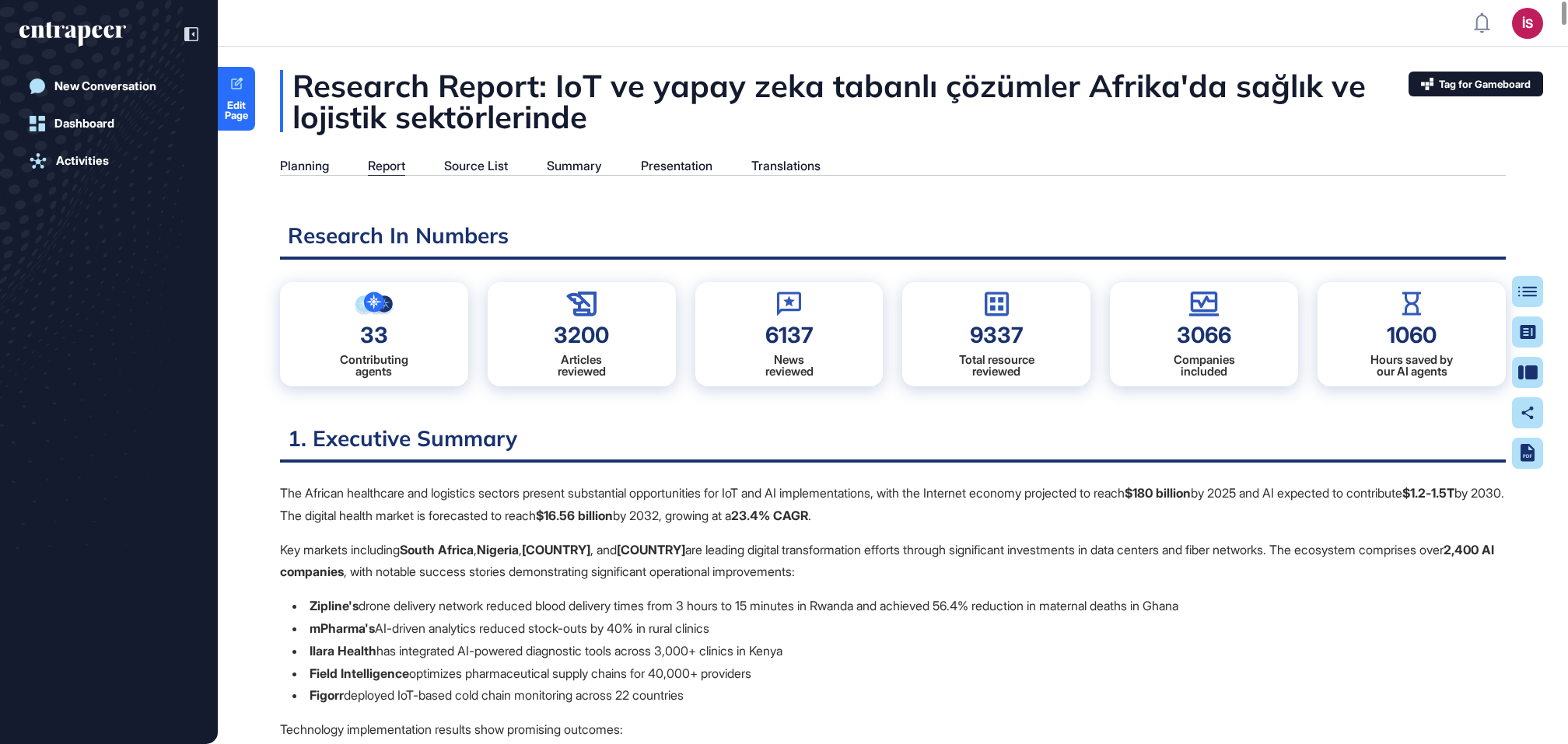 scroll, scrollTop: 6, scrollLeft: 1, axis: both 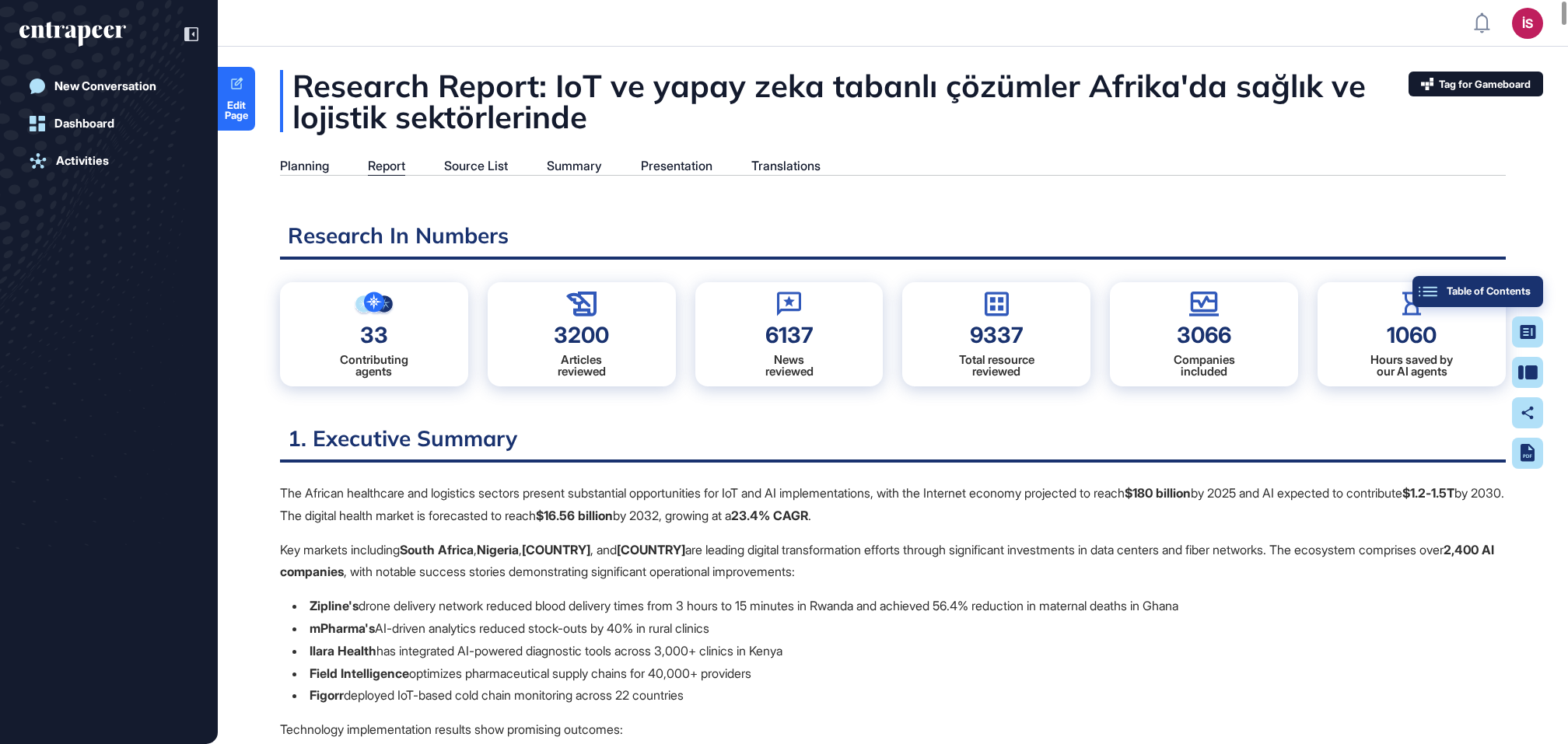 click on "Table of Contents" 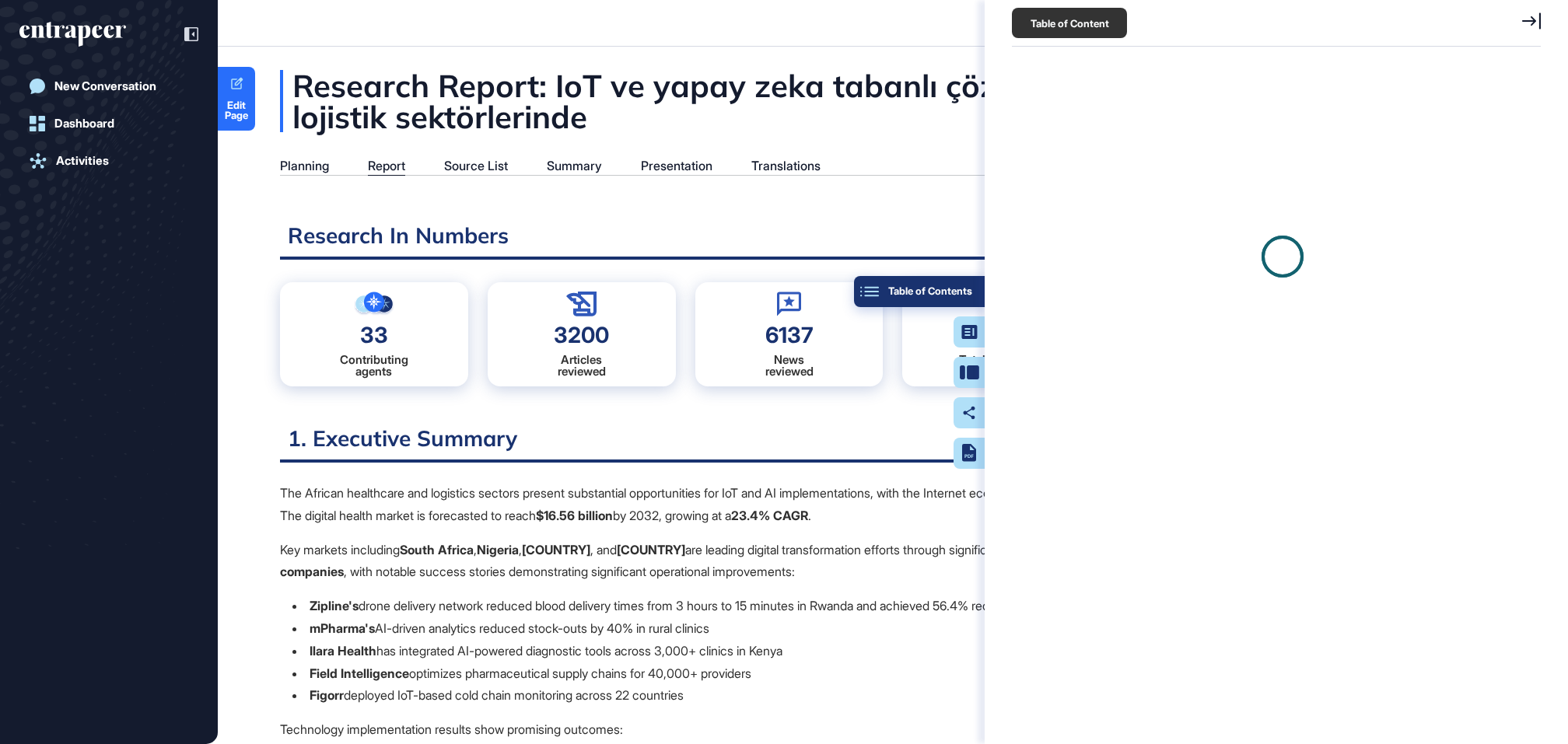 scroll, scrollTop: 666, scrollLeft: 533, axis: both 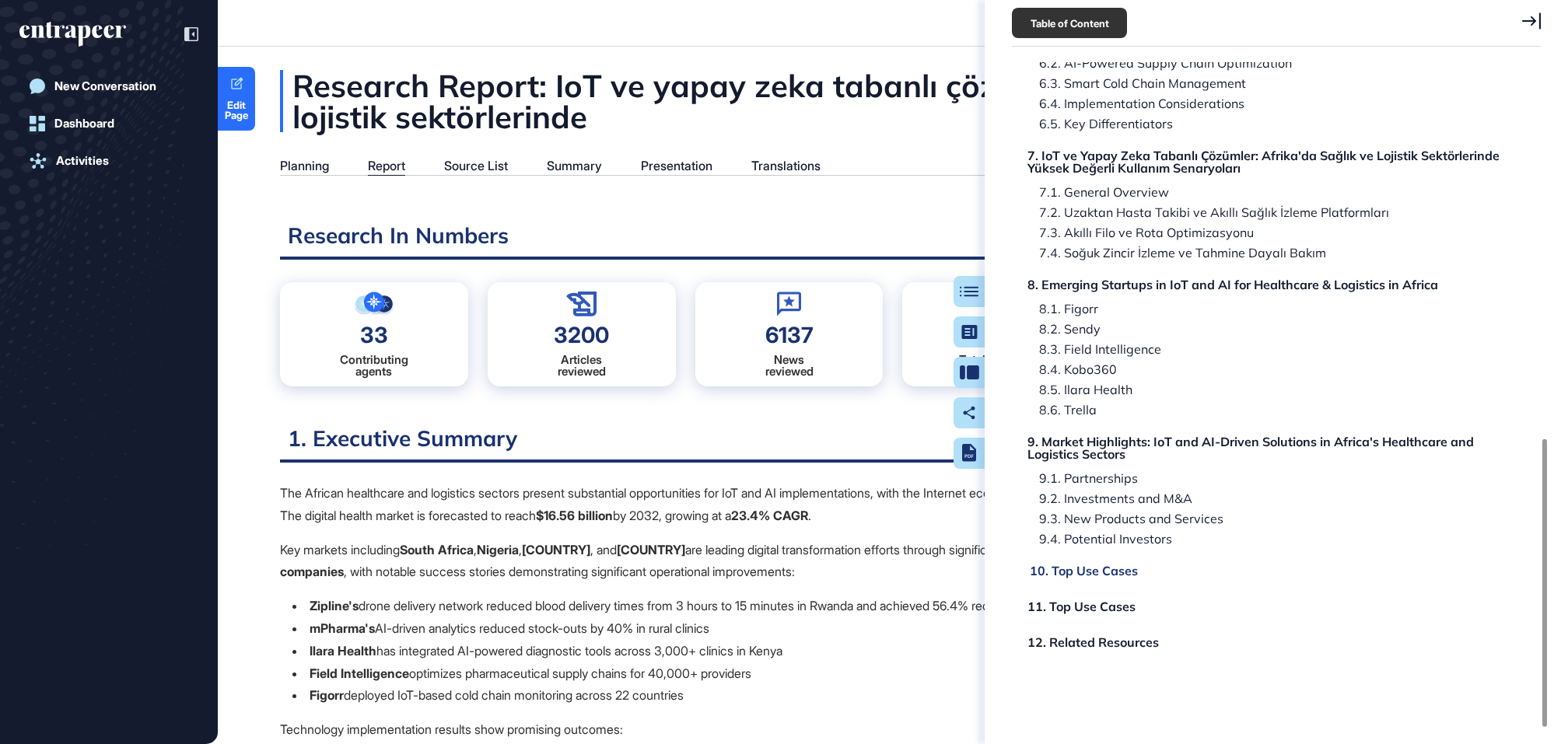 click on "10. Top Use Cases" 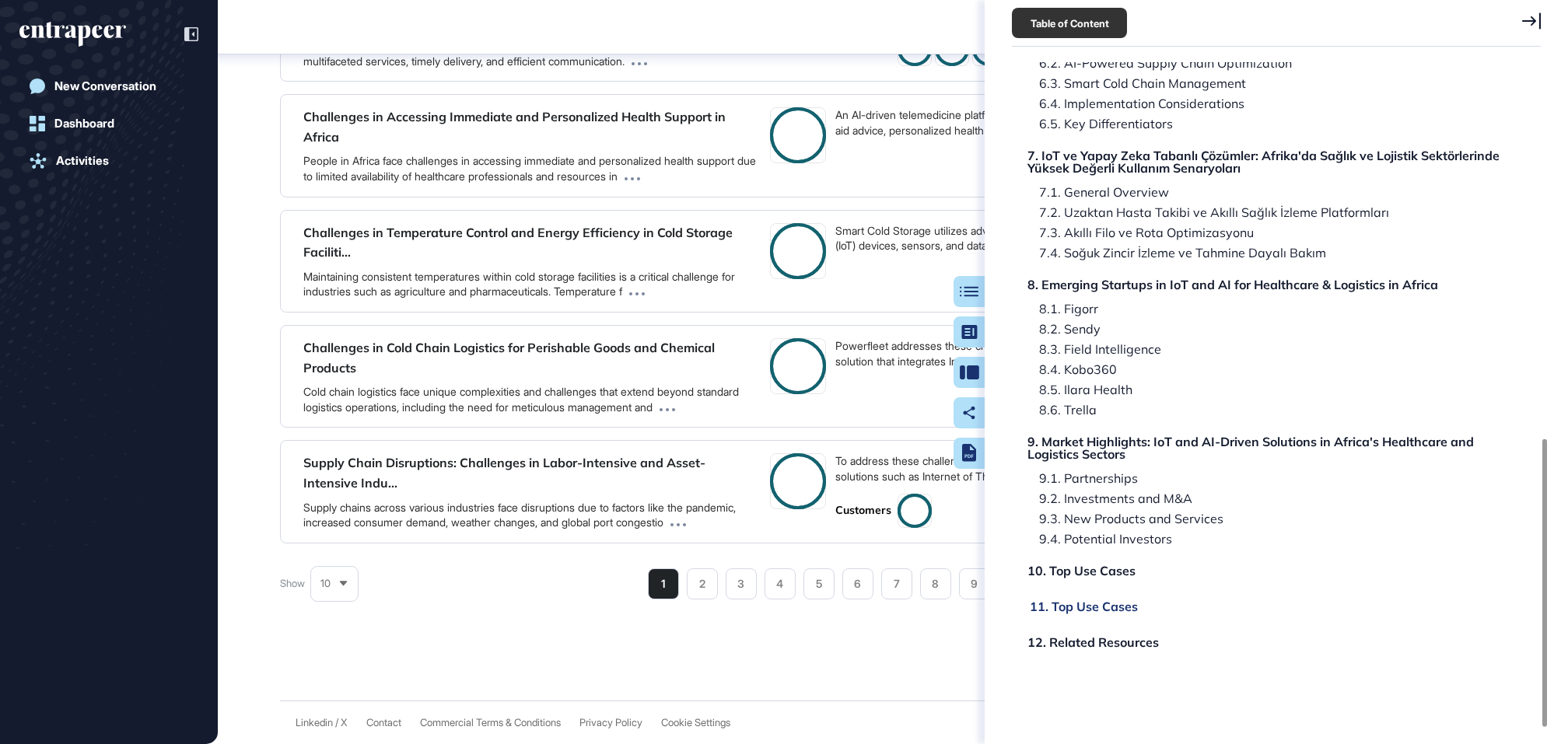 click on "11. Top Use Cases" 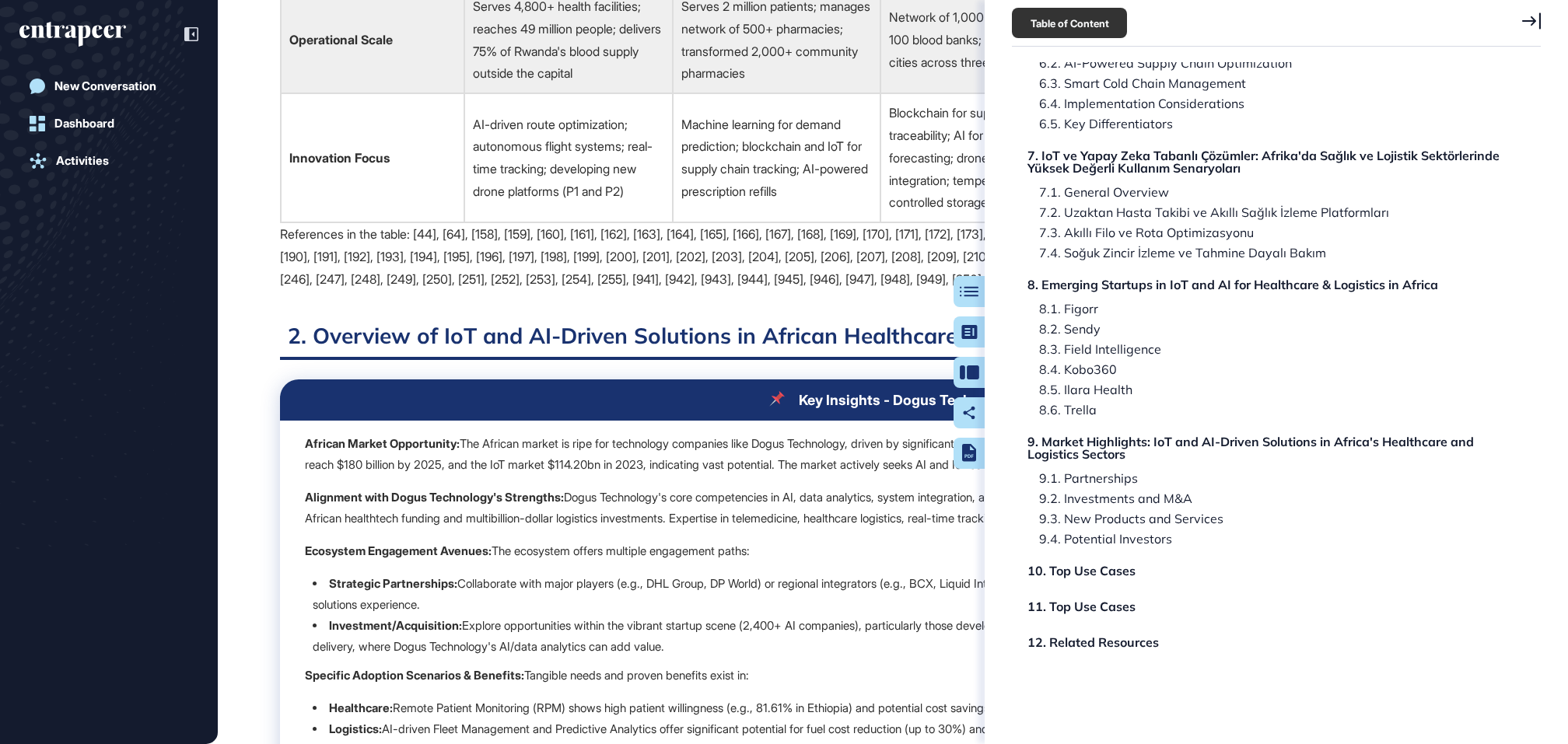 scroll, scrollTop: 0, scrollLeft: 0, axis: both 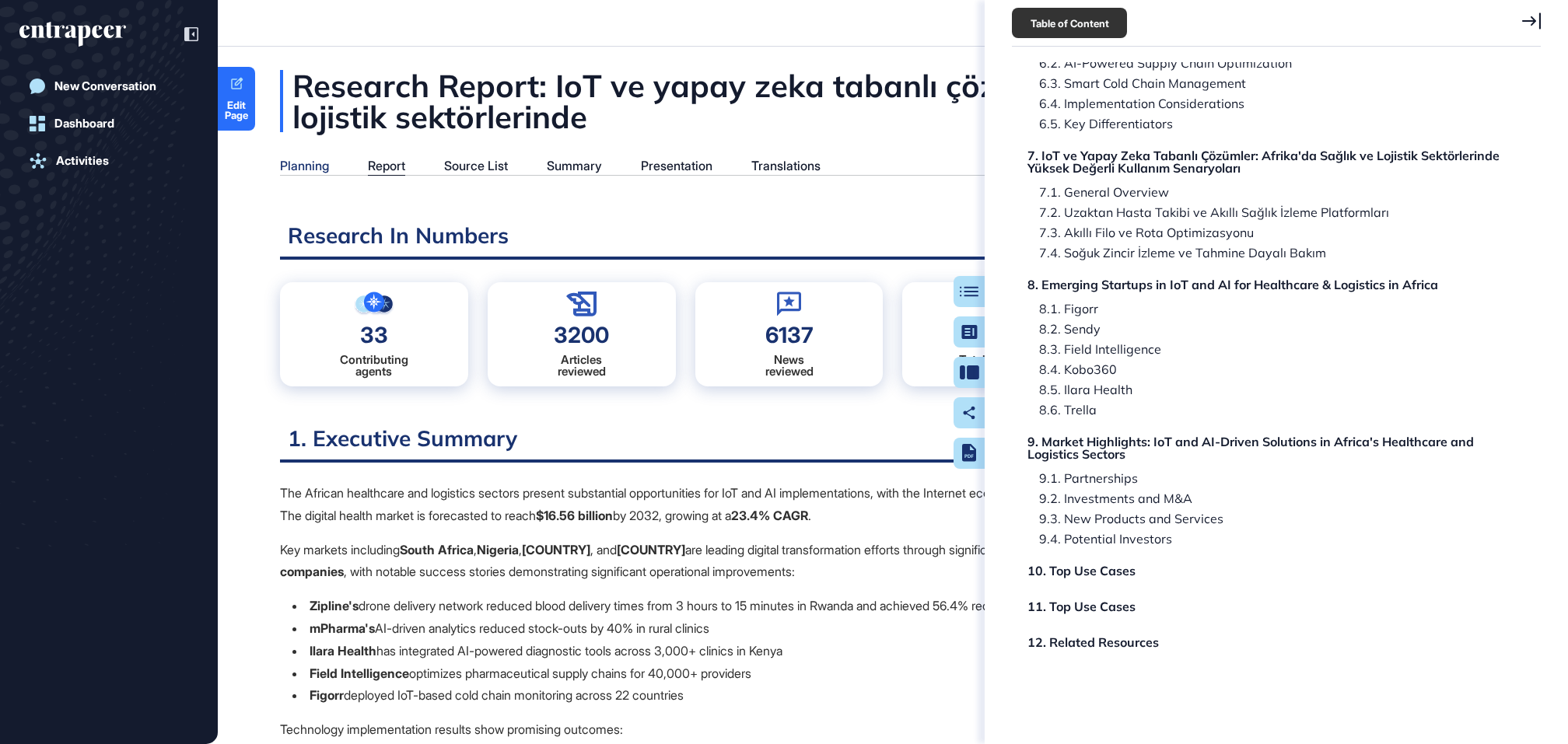 click on "Planning" at bounding box center [304, 166] 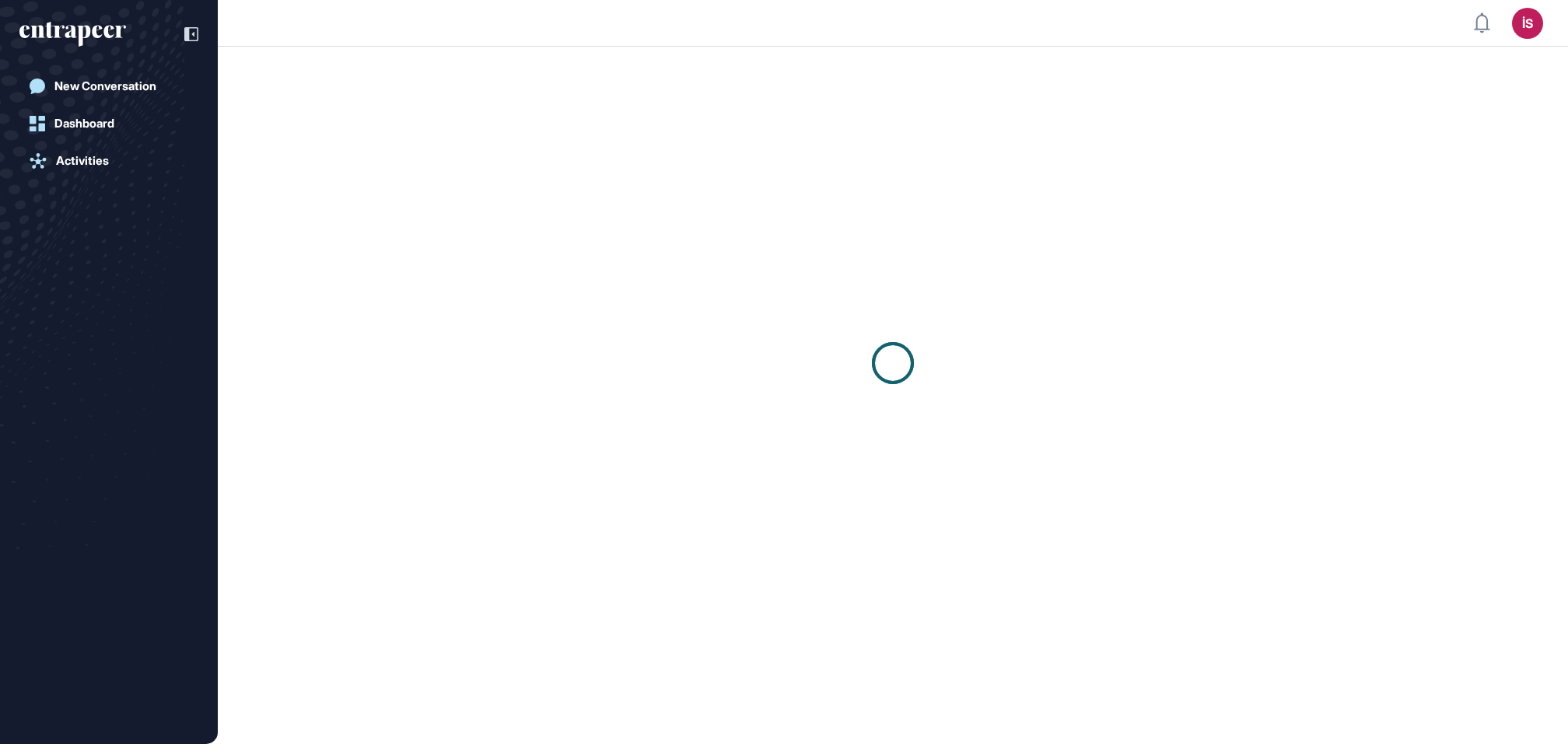 scroll, scrollTop: 0, scrollLeft: 0, axis: both 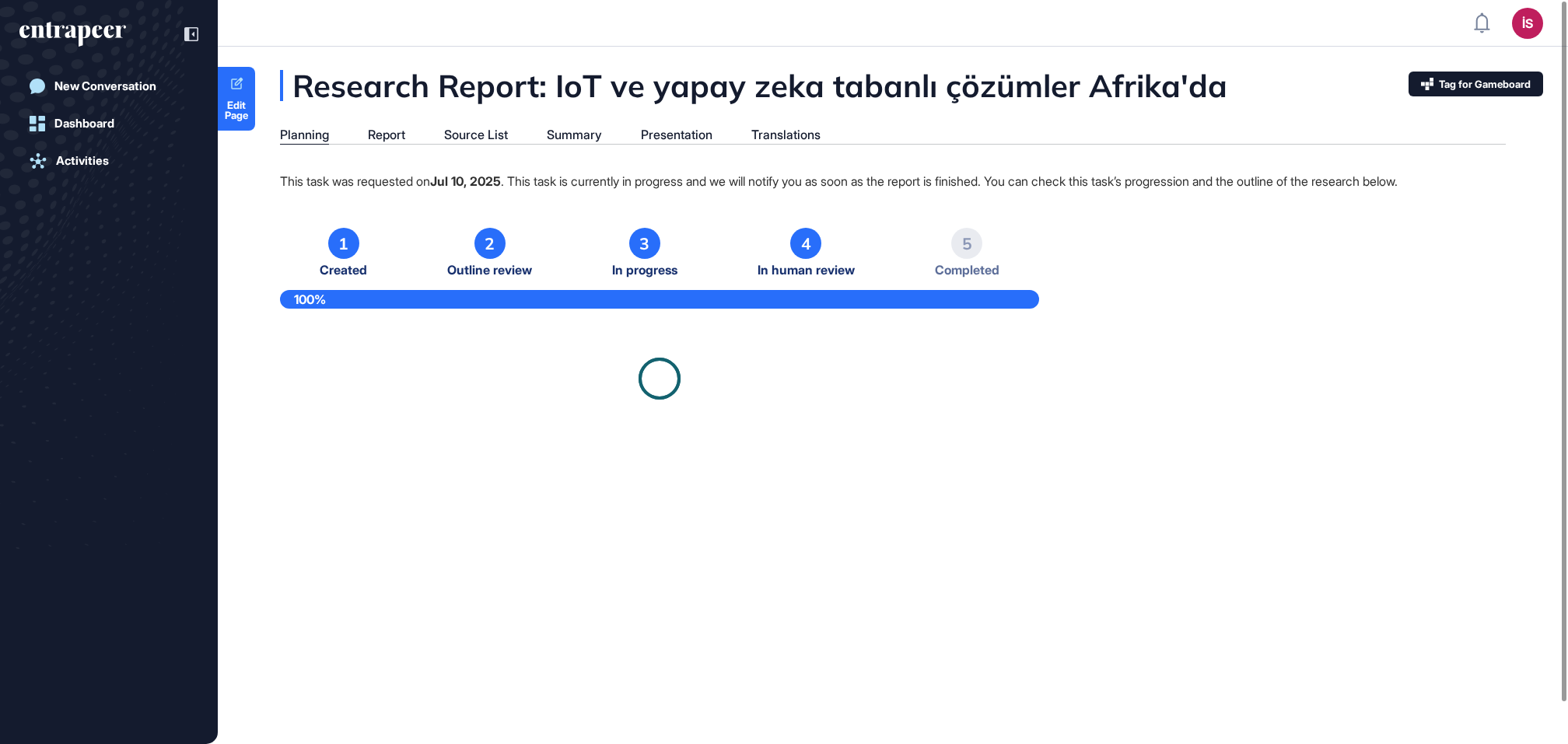 click on "Research Report: IoT ve yapay zeka tabanlı çözümler Afrika'da Planning Report Source List Summary Presentation Translations This task was requested on Jul 10, 2025. This task is currently in progress and we will notify you as soon as the report is finished. You can check this task’s progression and the outline of the research below. 1 Created 2 Outline review 3 In progress 4 In human review 5 Completed 100%" at bounding box center [893, 251] 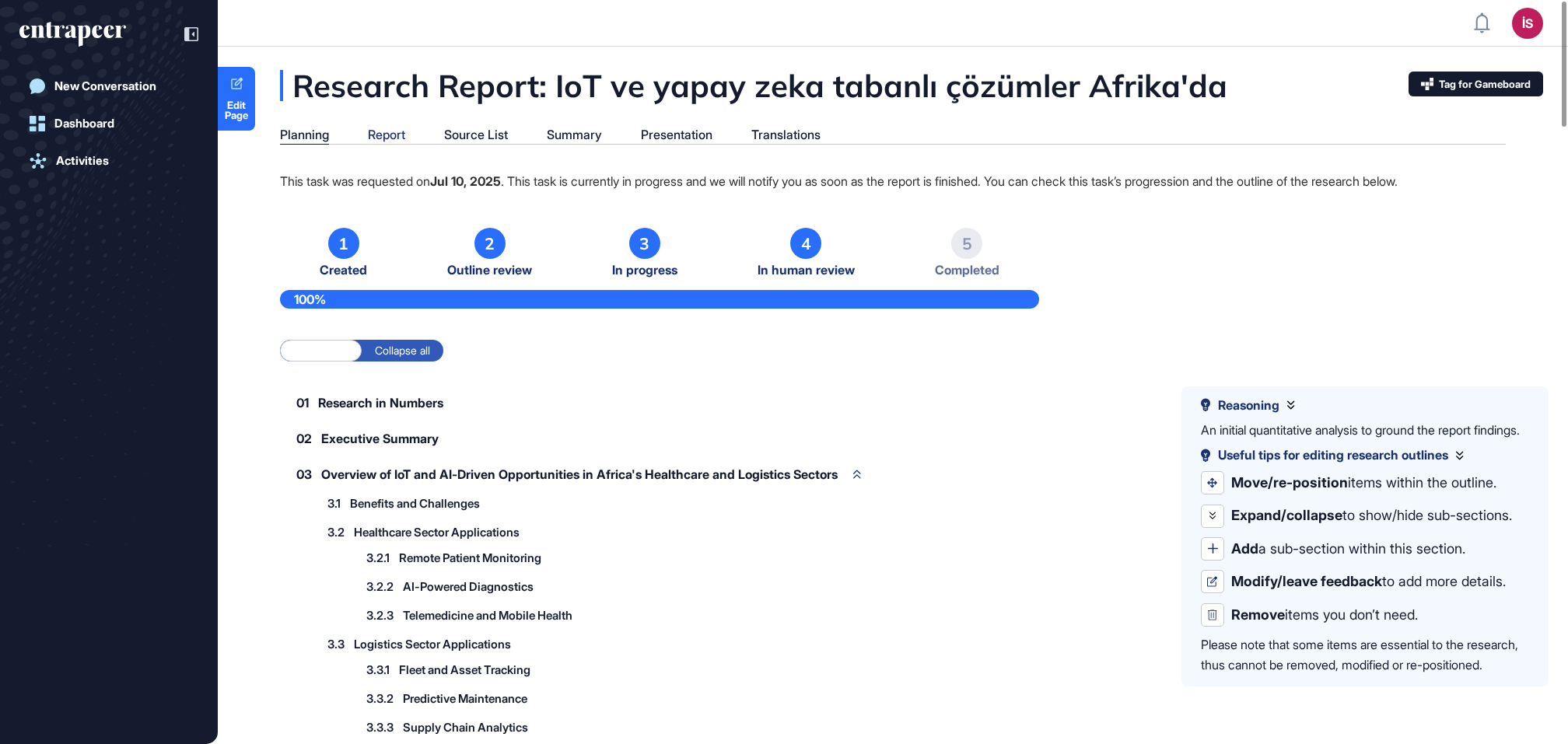 click on "Report" at bounding box center [387, 134] 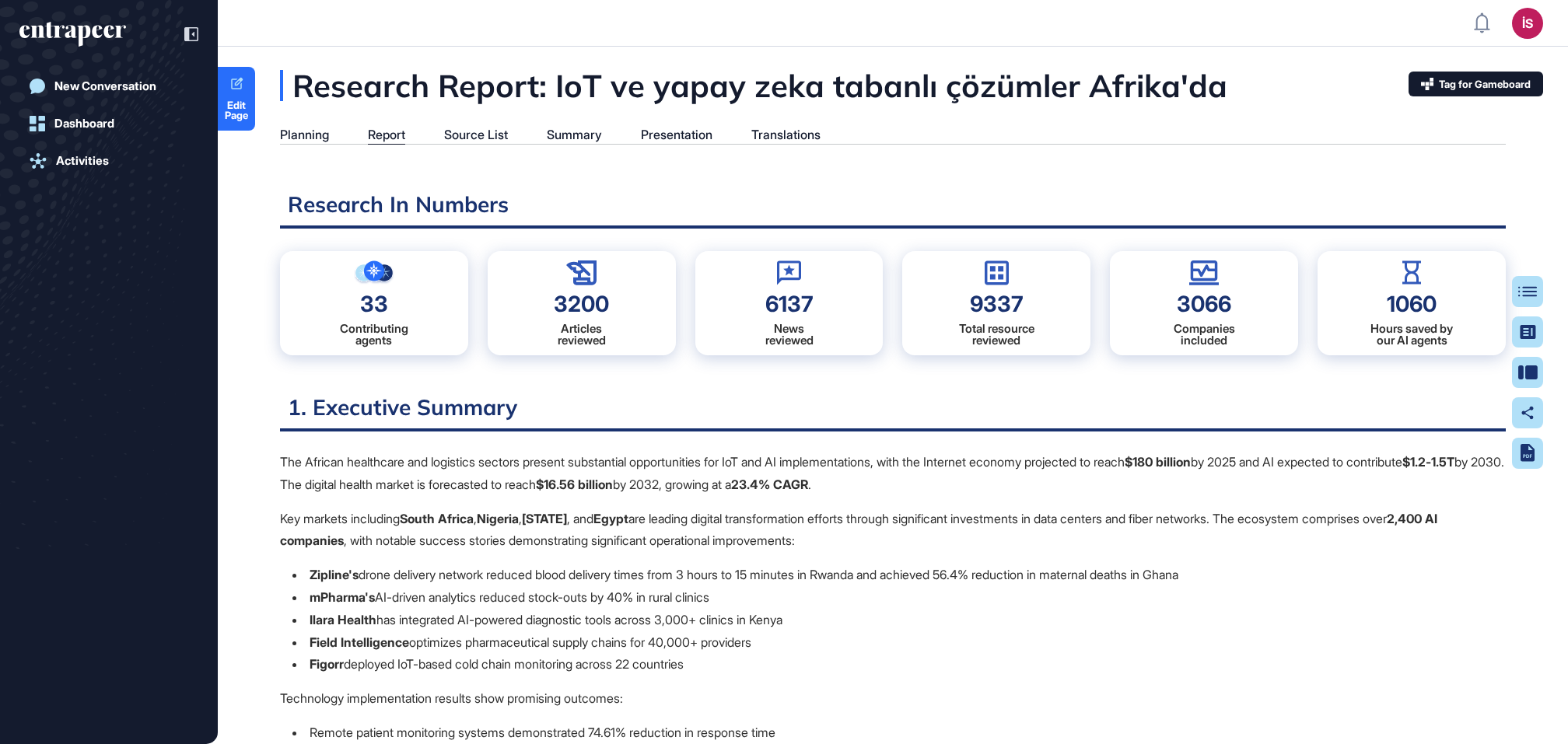scroll, scrollTop: 666, scrollLeft: 3, axis: both 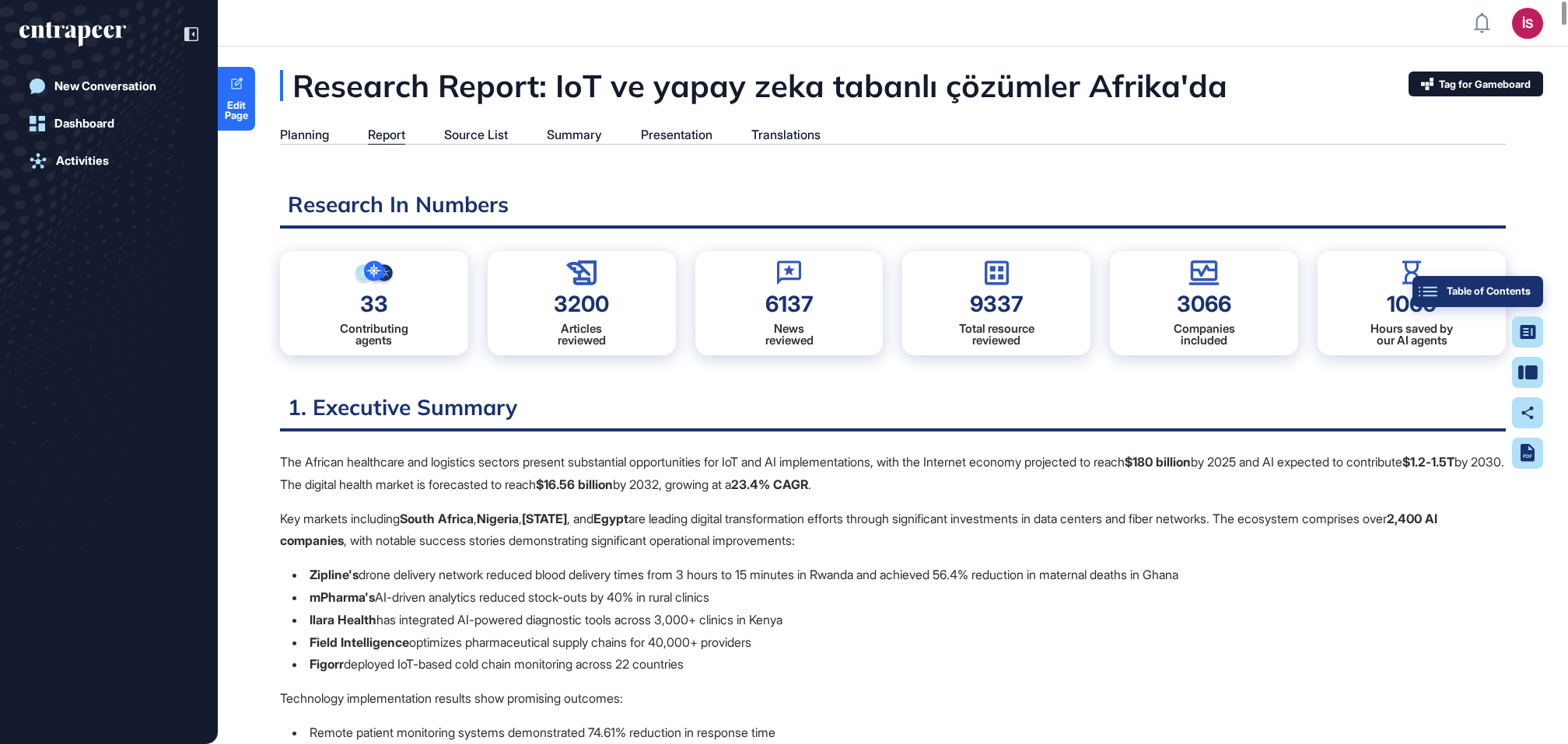 click on "Table of Contents" at bounding box center [1478, 292] 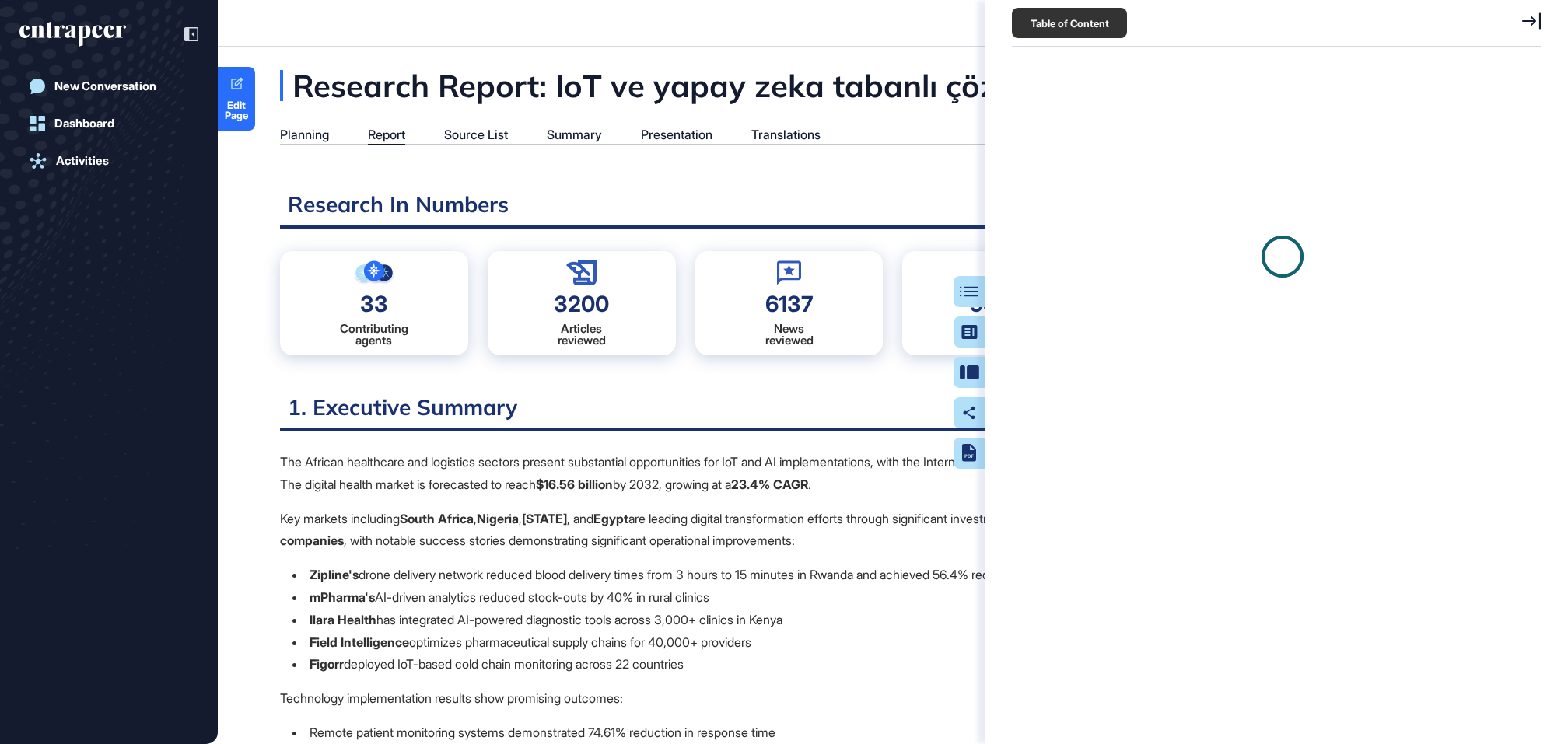 scroll, scrollTop: 666, scrollLeft: 533, axis: both 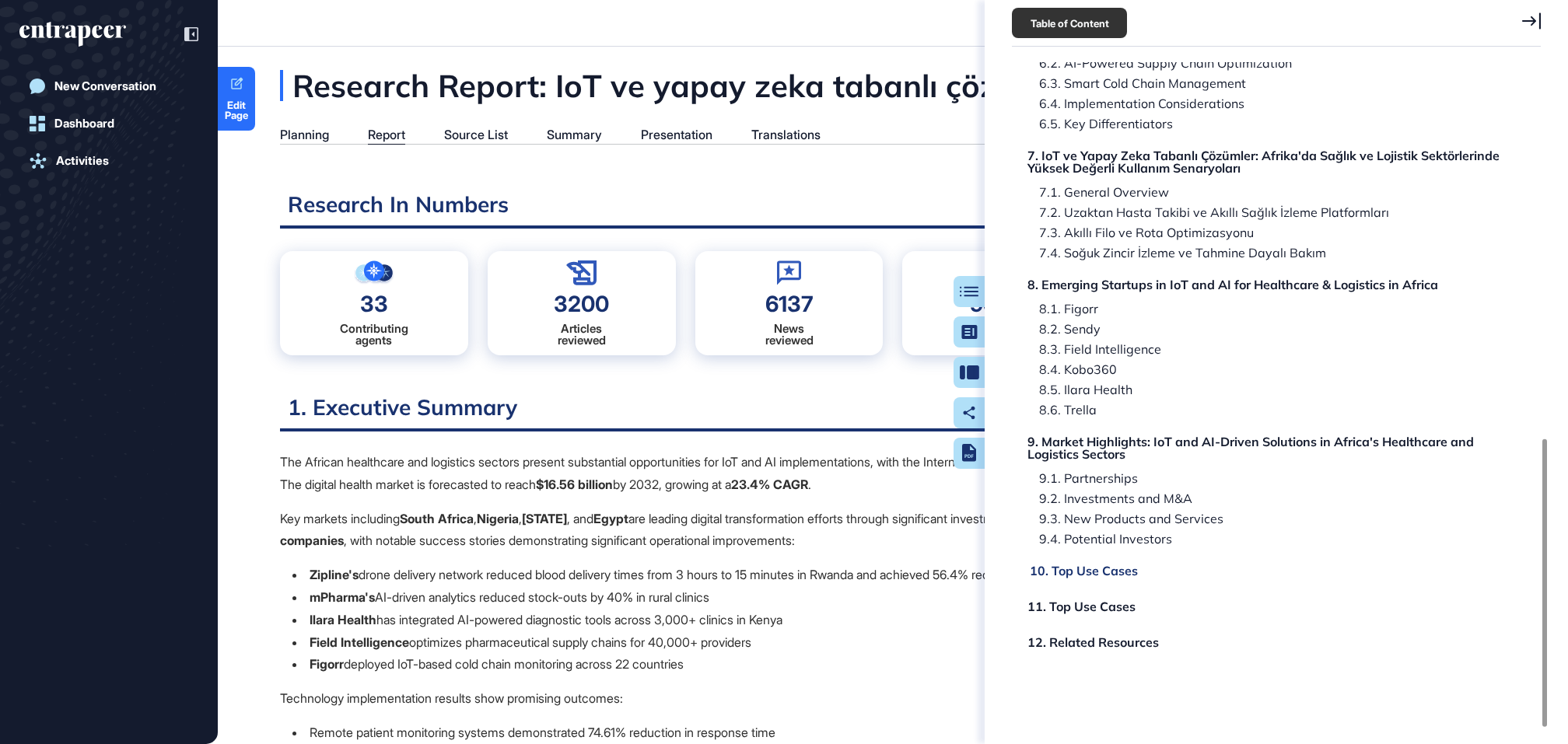 click on "10. Top Use Cases" 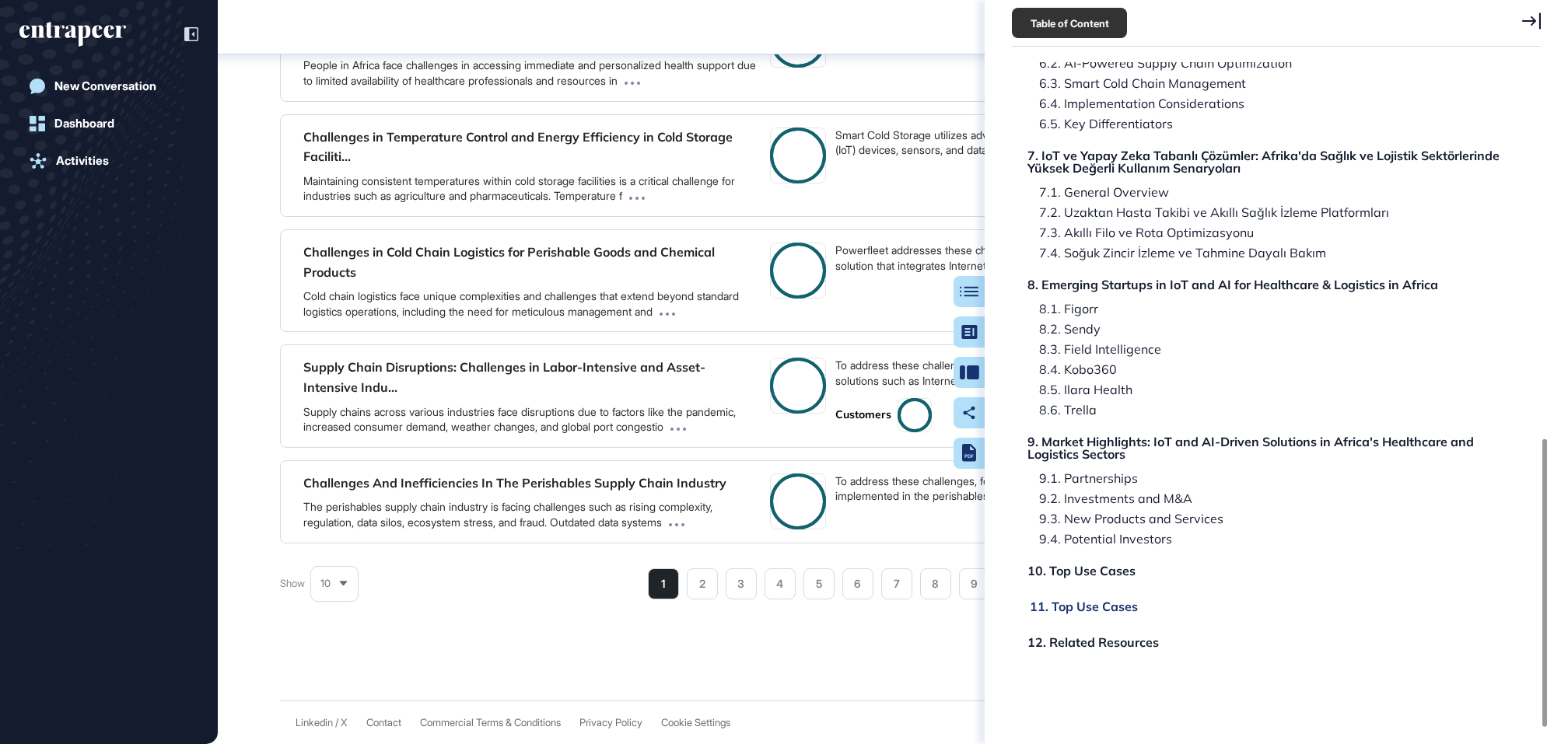 click on "11. Top Use Cases" 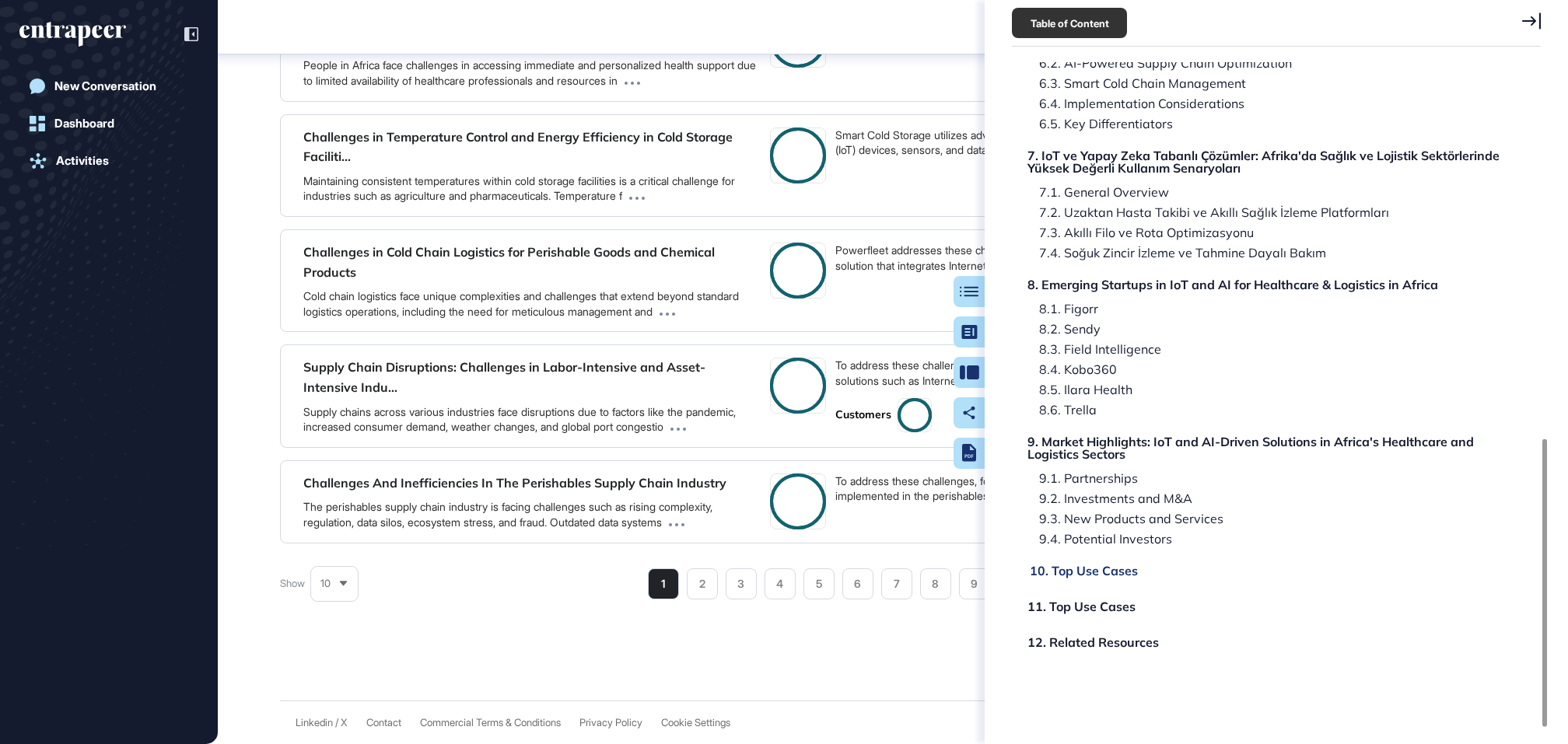 click on "10. Top Use Cases" 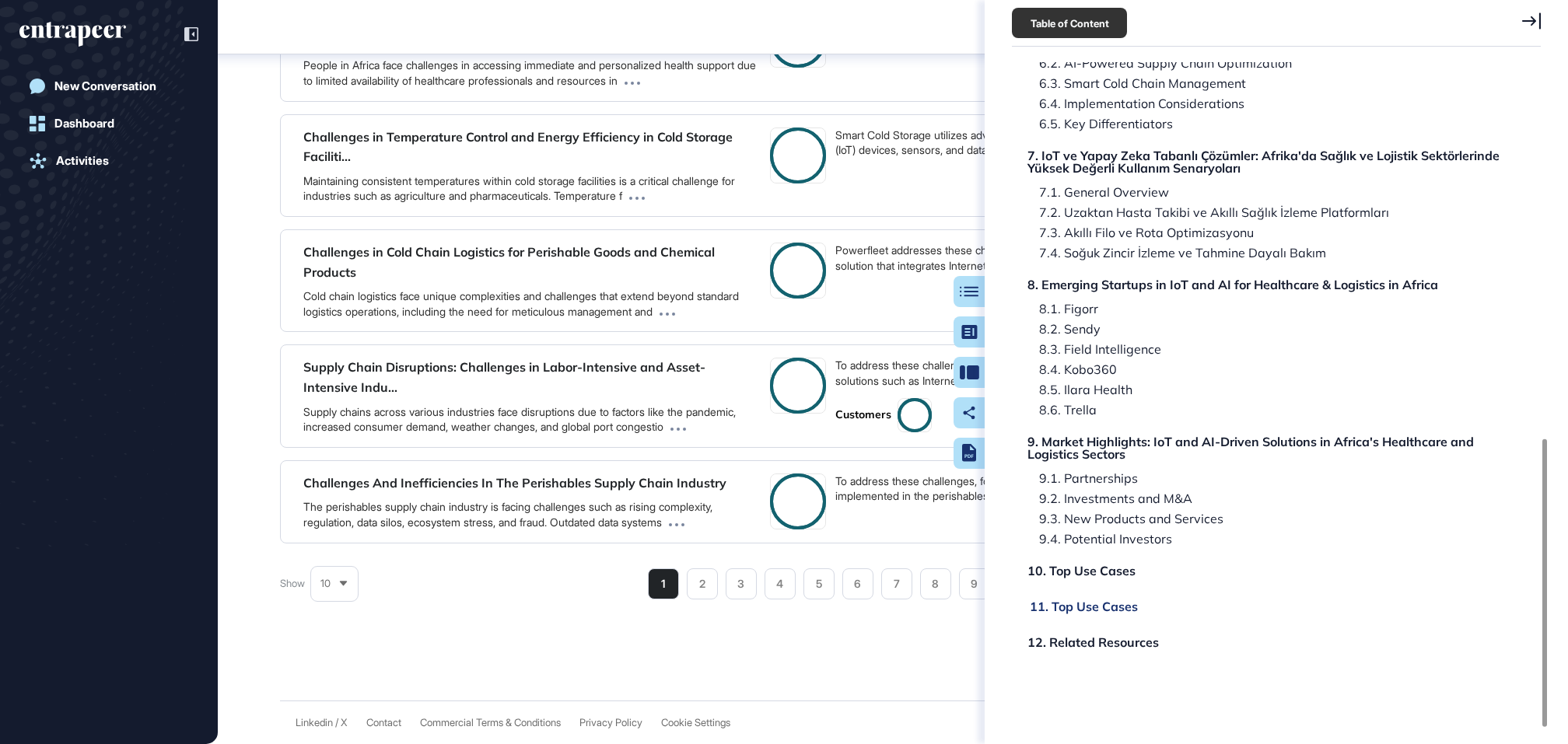 click on "11. Top Use Cases" 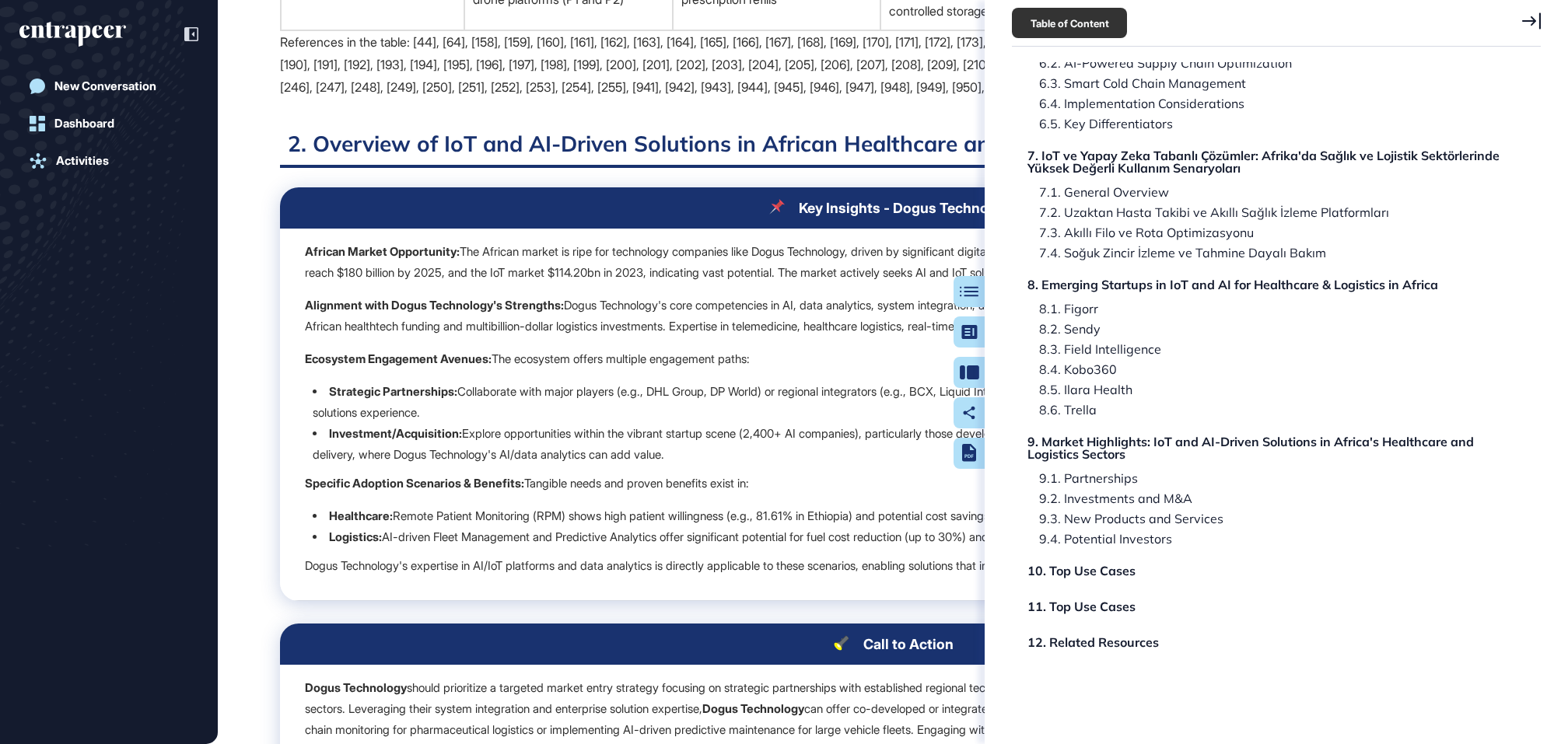 scroll, scrollTop: 0, scrollLeft: 0, axis: both 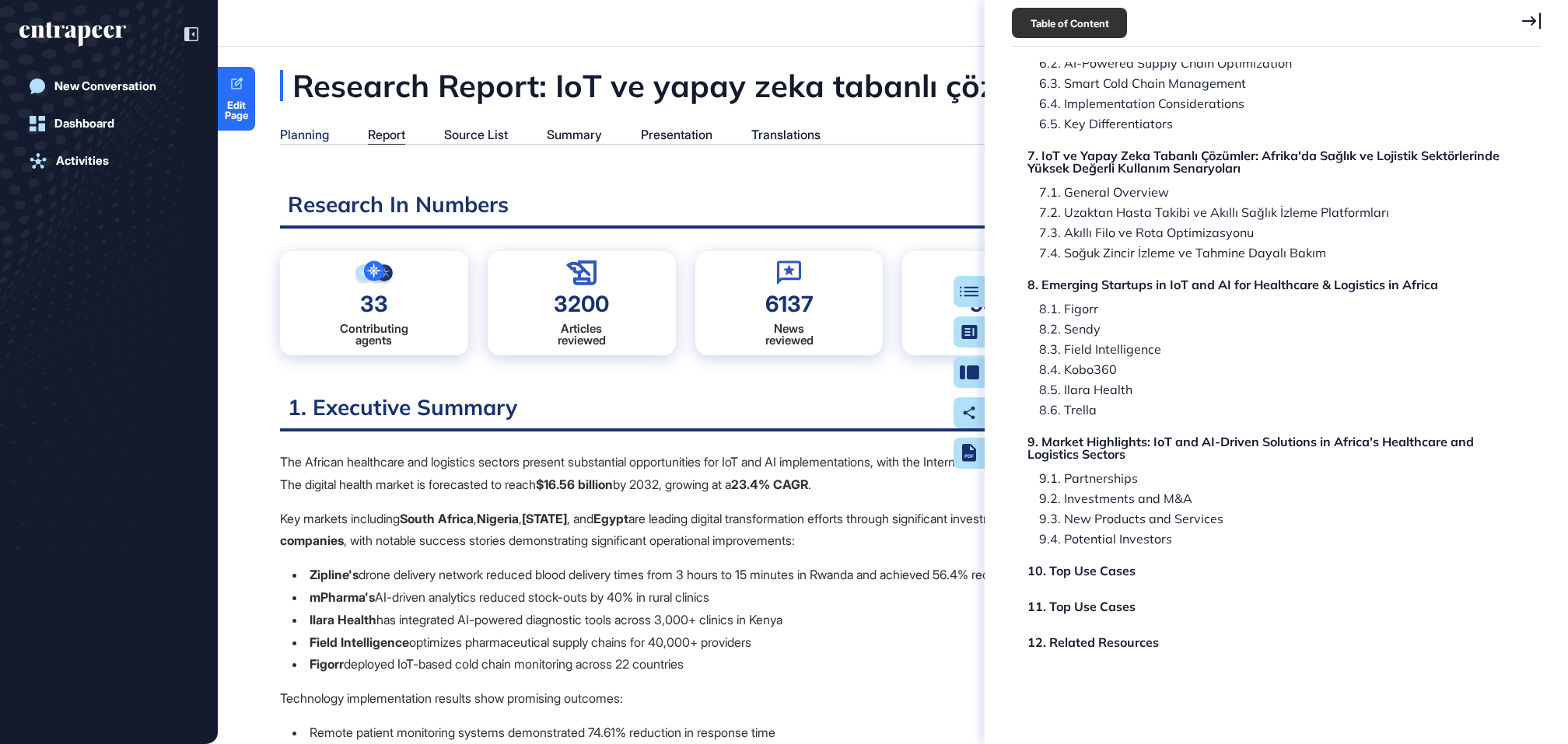 click on "Planning" at bounding box center (304, 134) 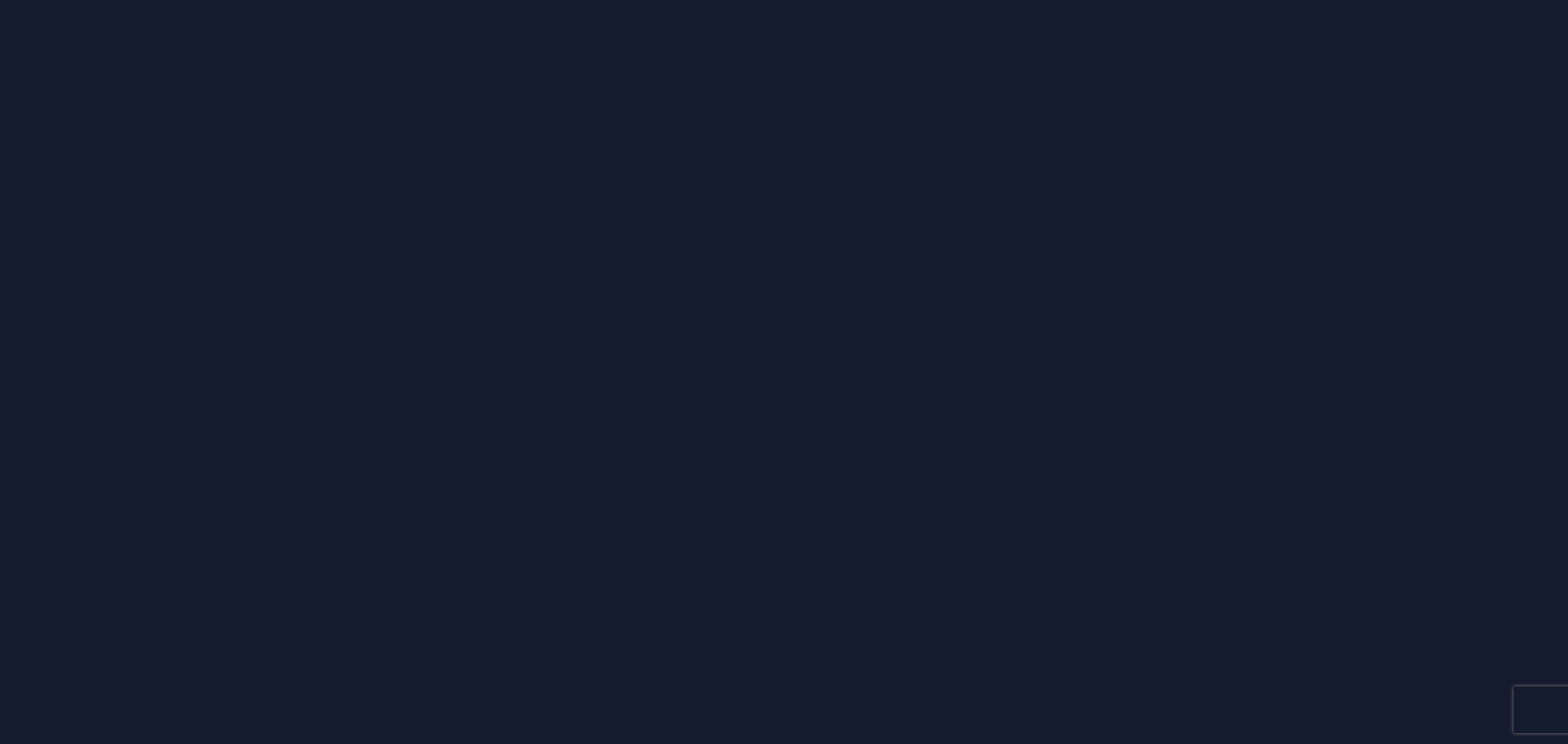 scroll, scrollTop: 0, scrollLeft: 0, axis: both 